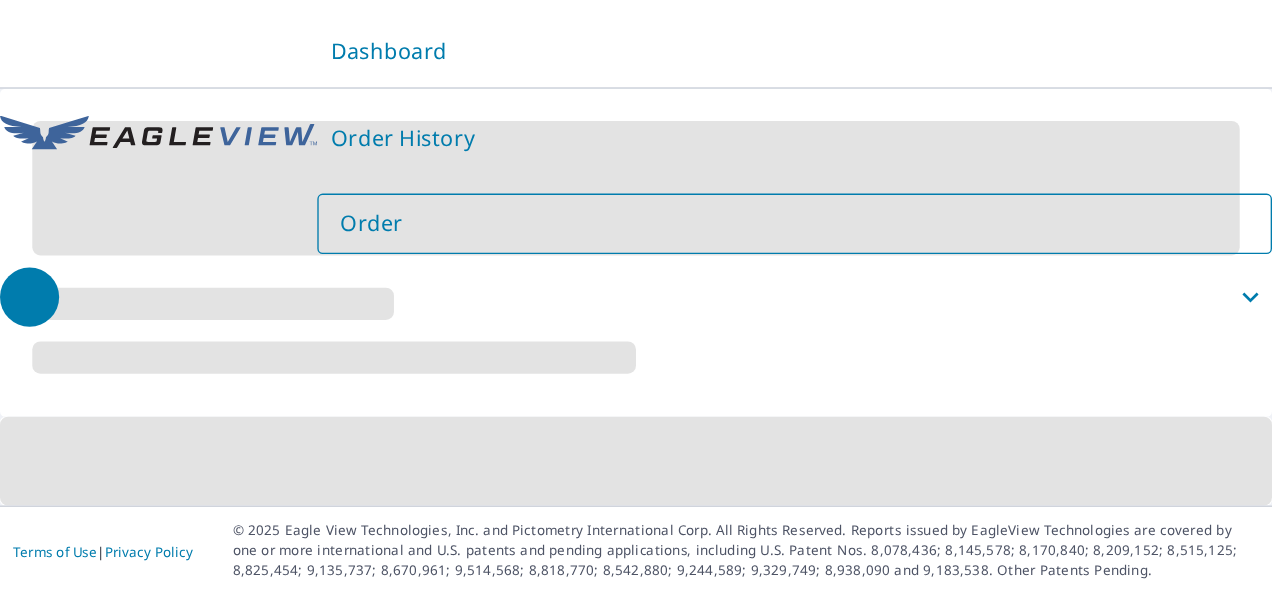 scroll, scrollTop: 0, scrollLeft: 0, axis: both 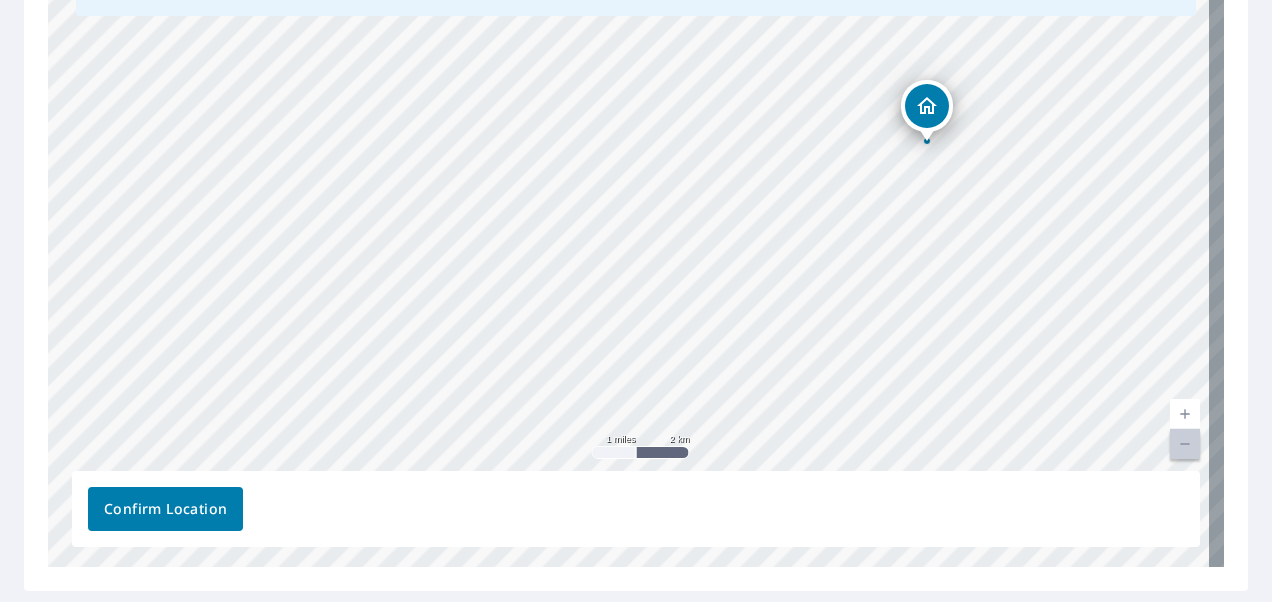 click at bounding box center (1185, 444) 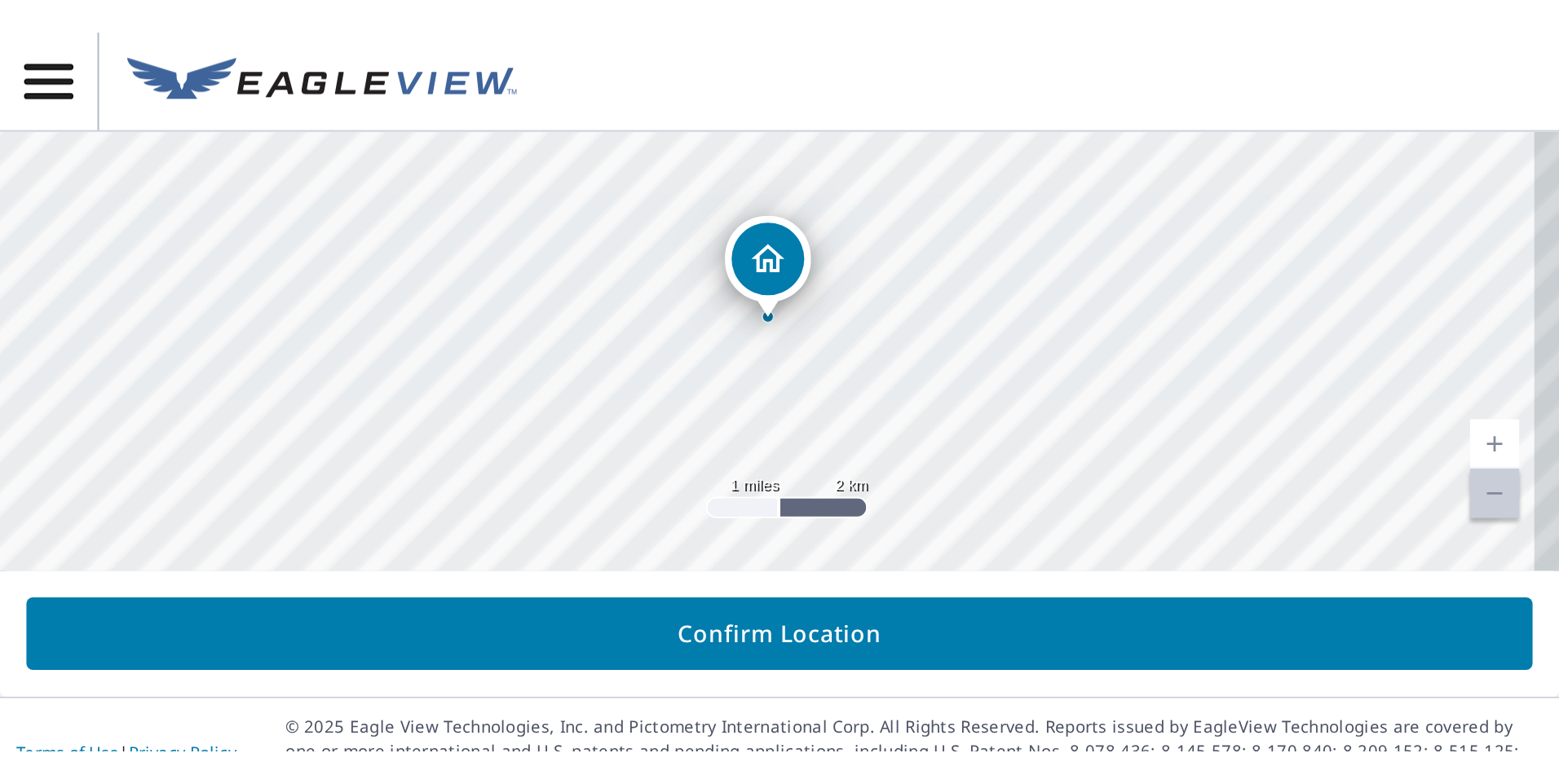 scroll, scrollTop: 59, scrollLeft: 0, axis: vertical 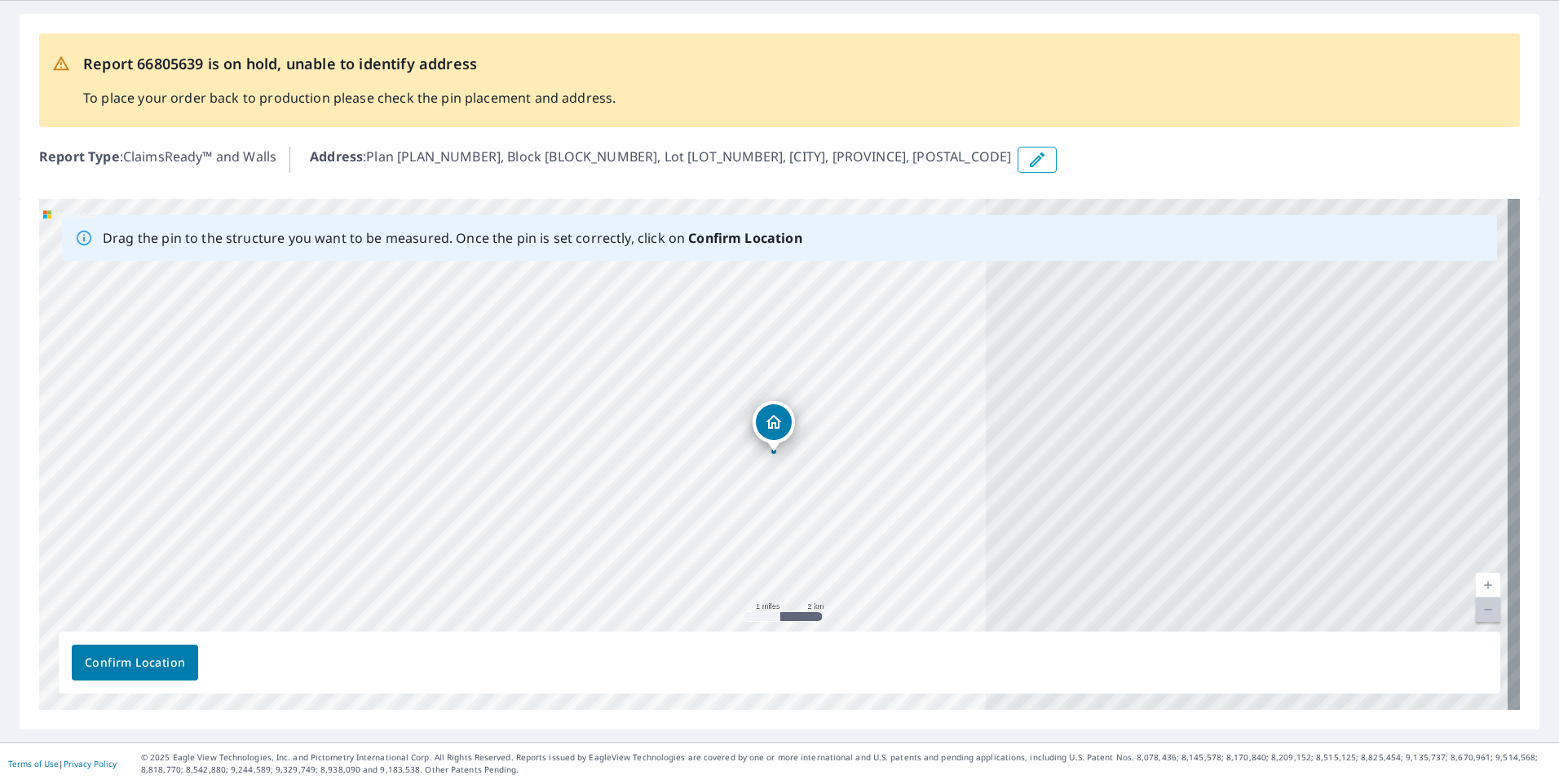 click at bounding box center (1488, 610) 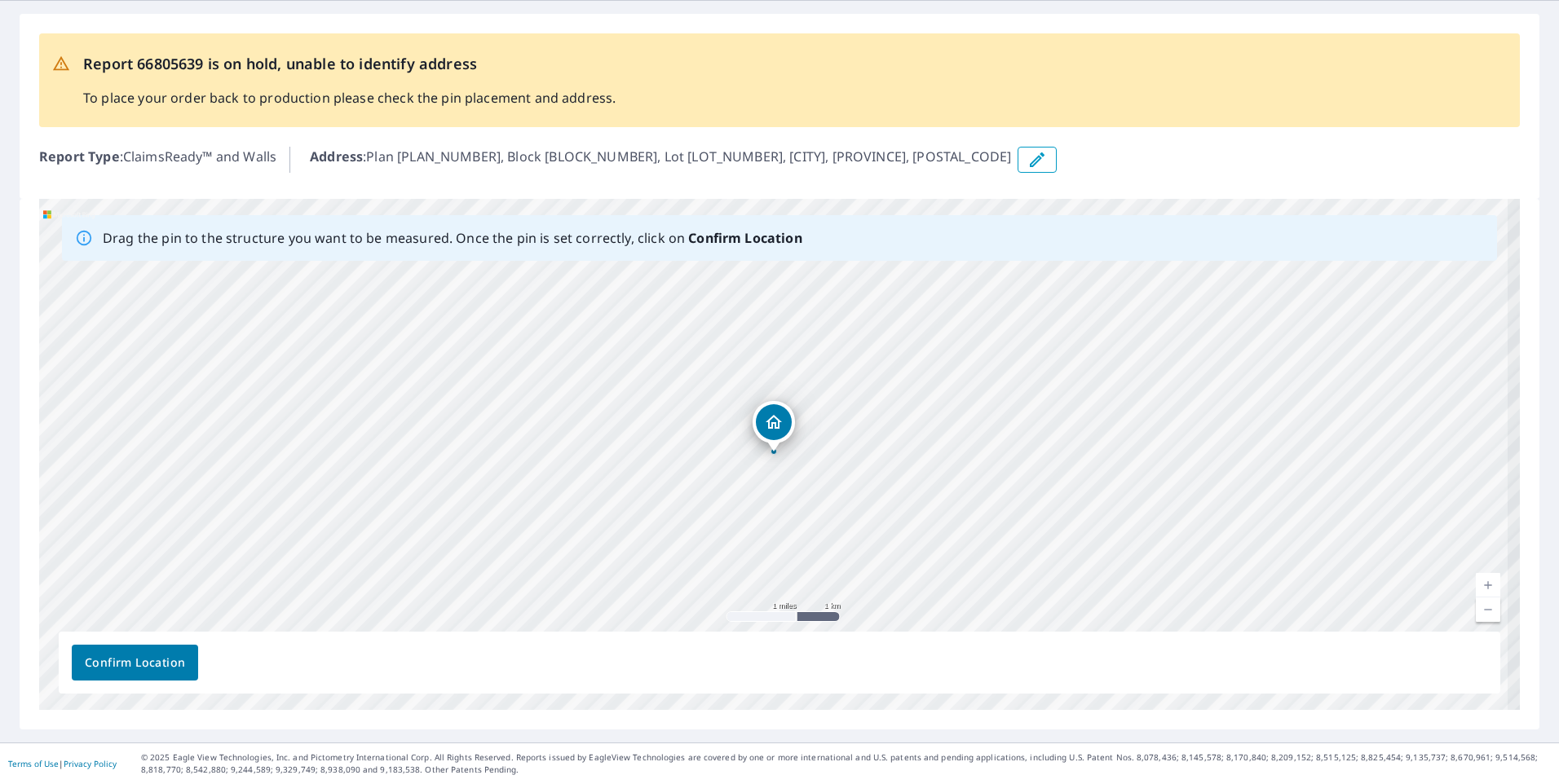 click at bounding box center (1488, 585) 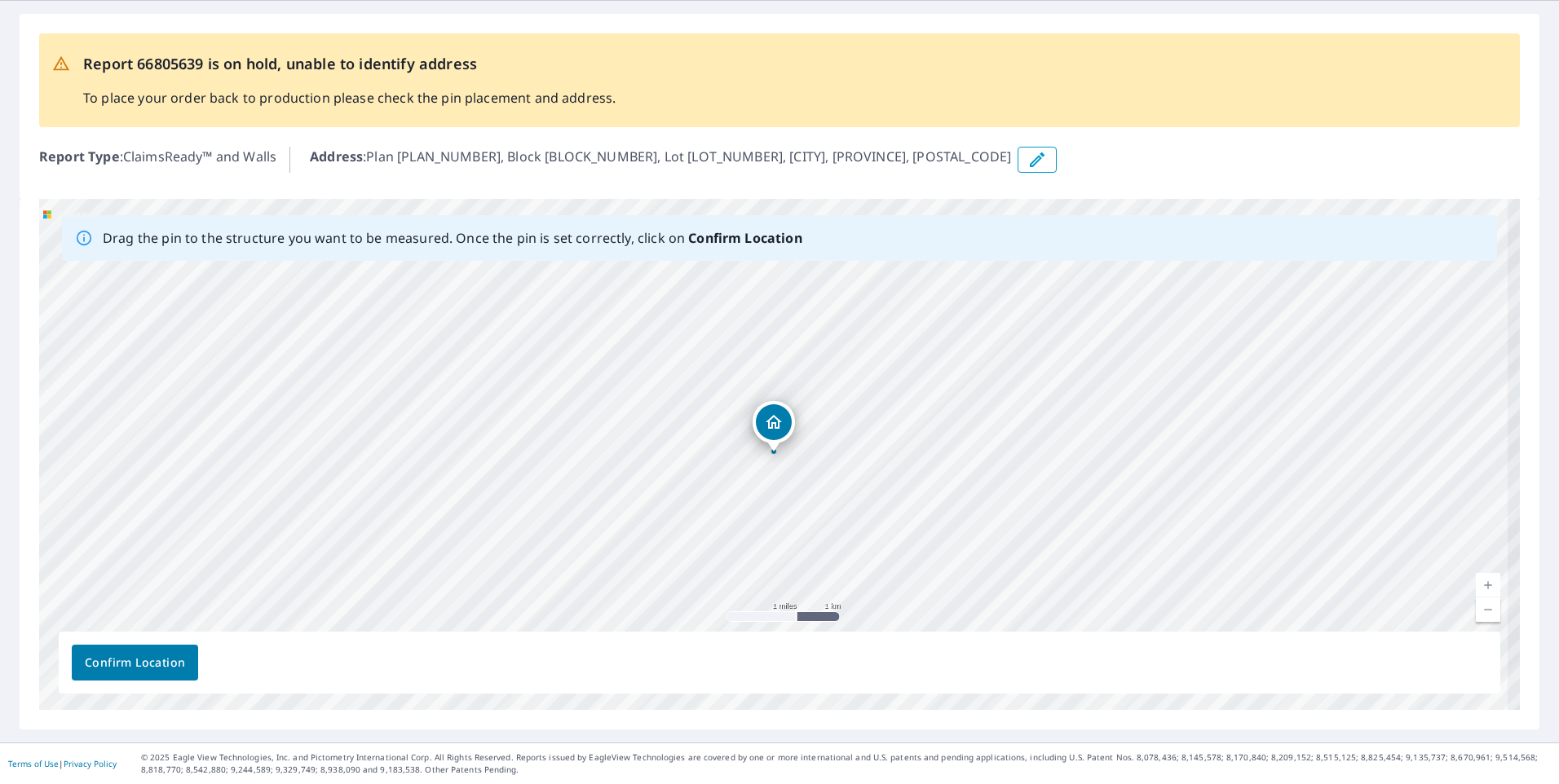 click at bounding box center (1488, 585) 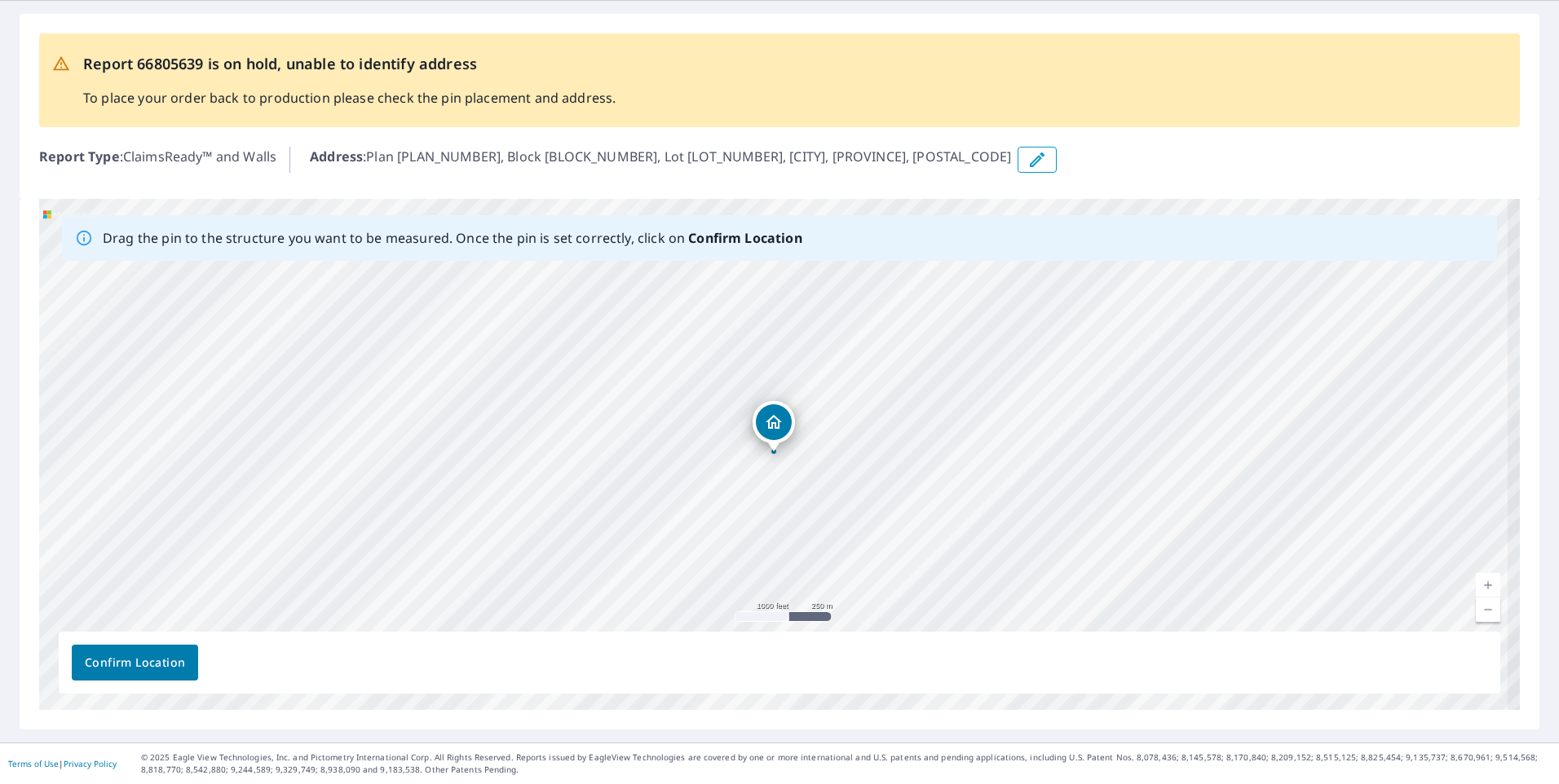 click at bounding box center (1488, 585) 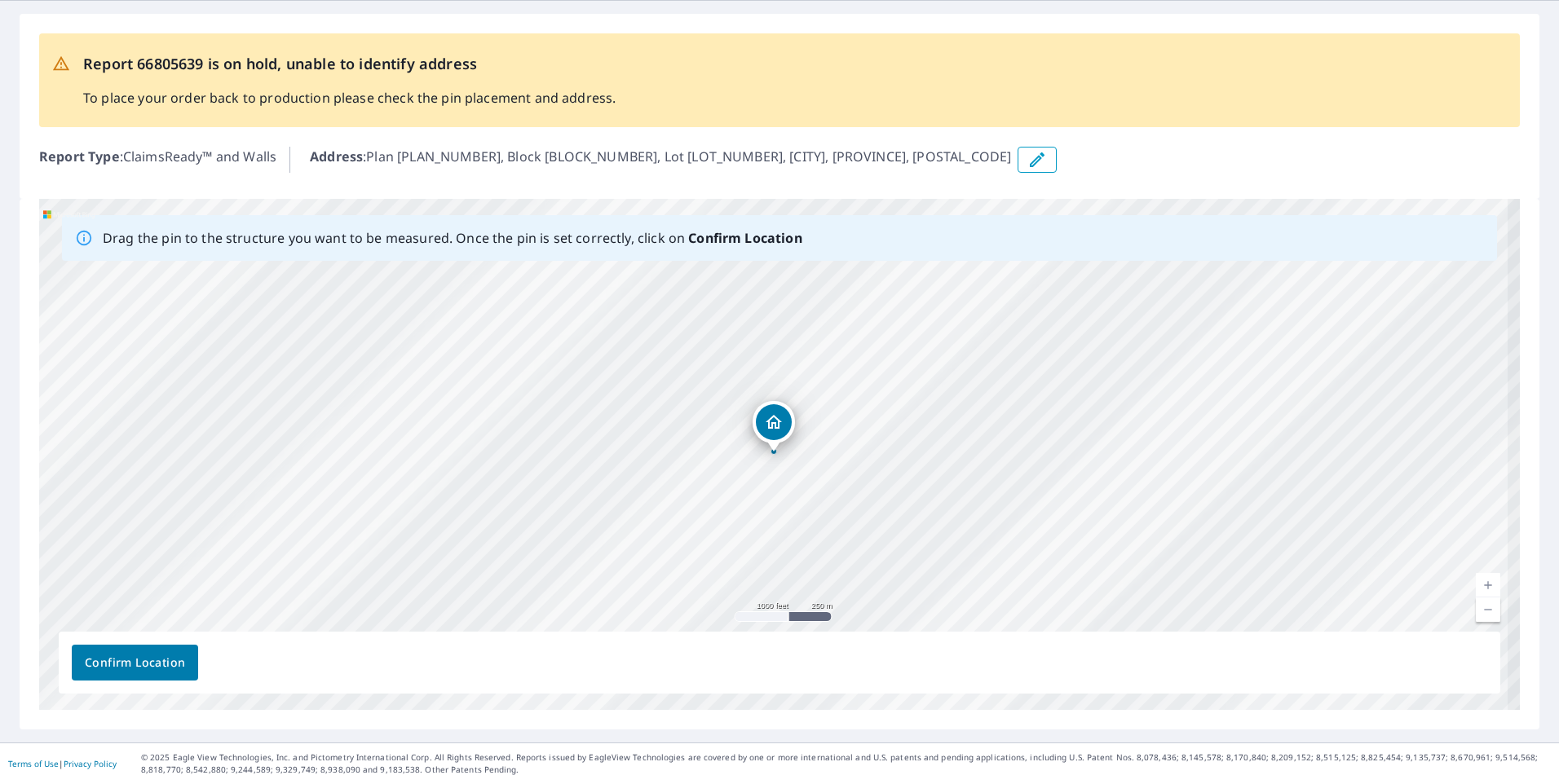 click at bounding box center [1488, 585] 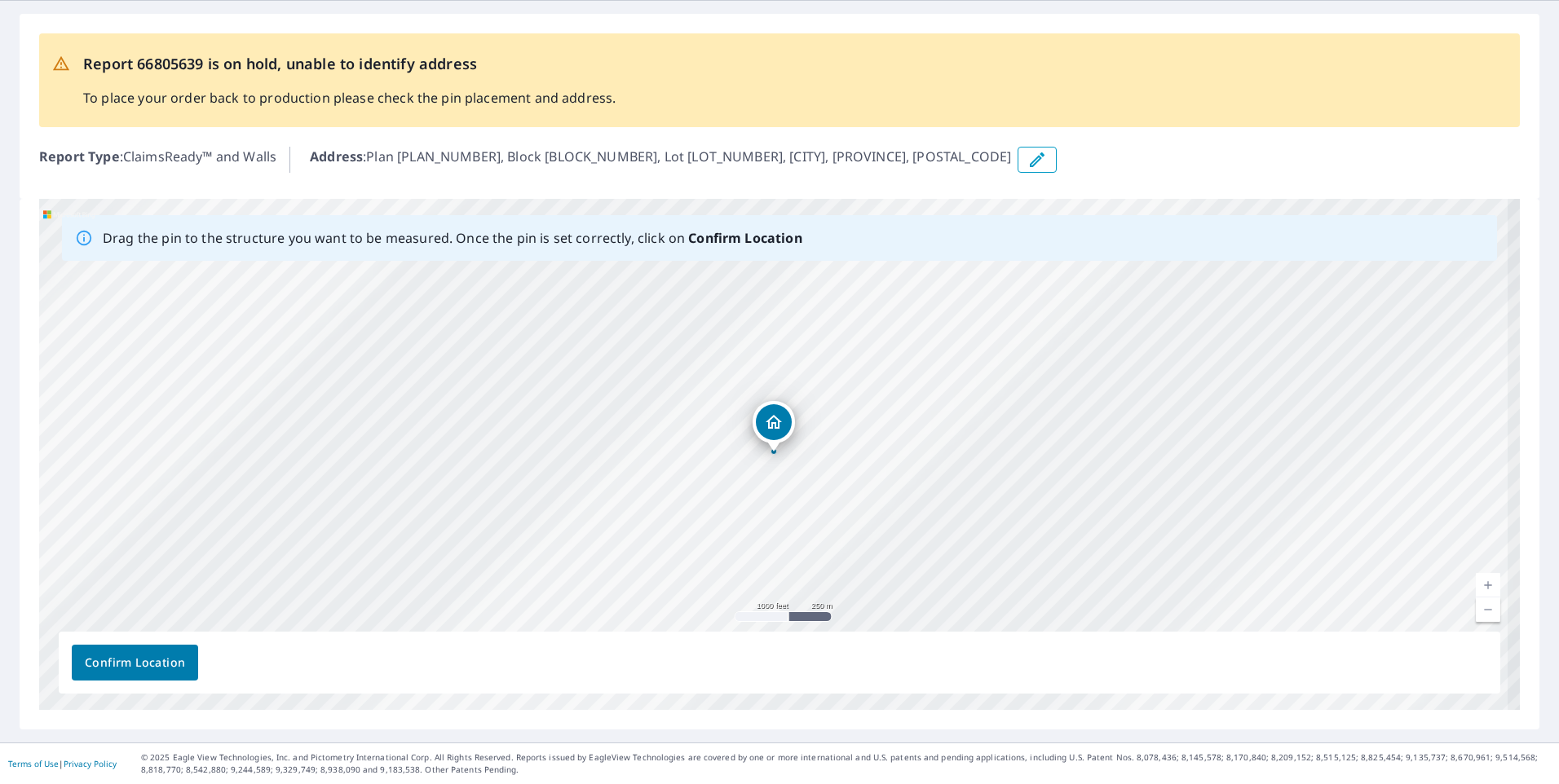 click at bounding box center [1488, 585] 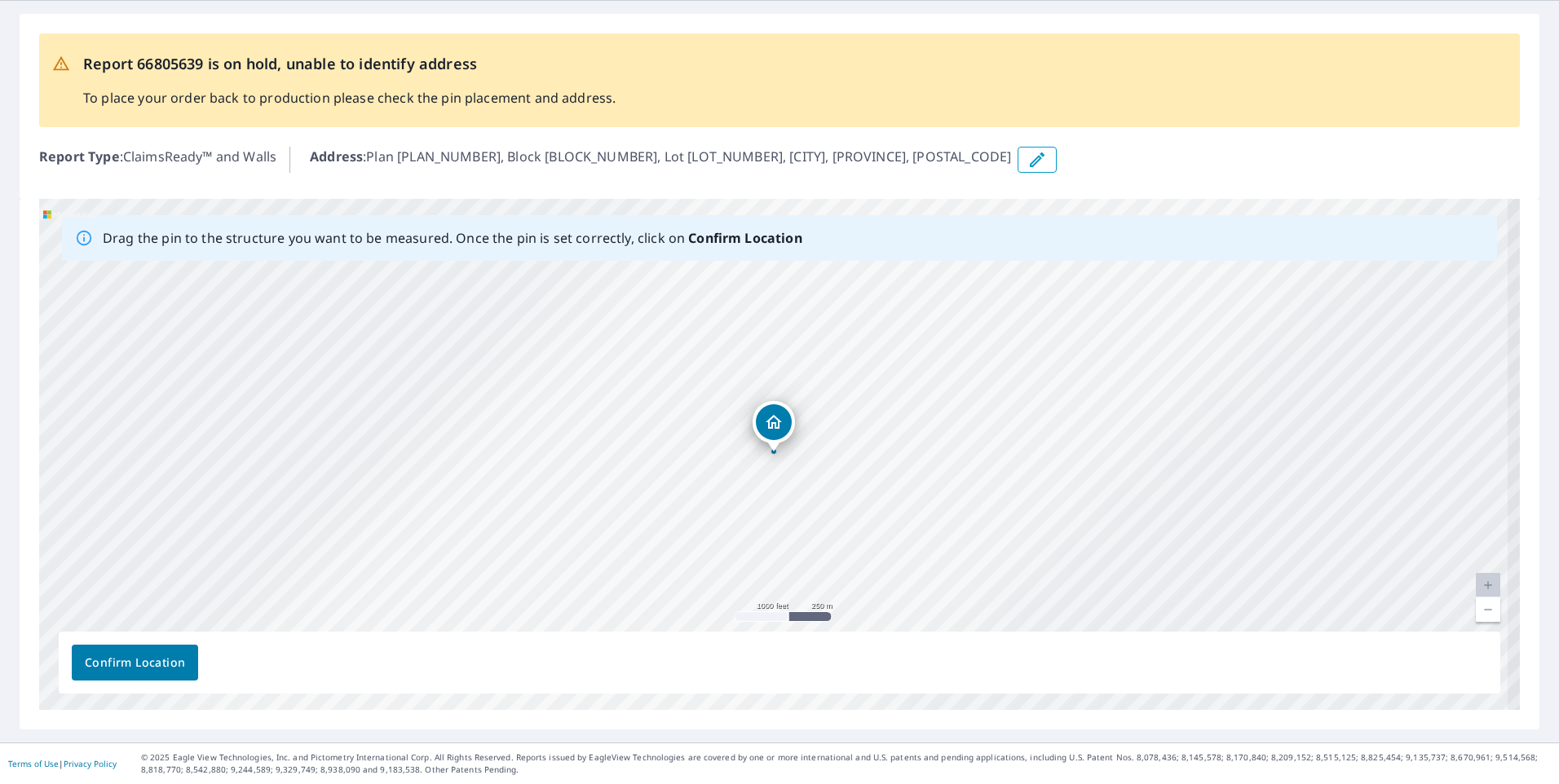 click on "Plan 1014308, Block 3, Lot 4 [CITY], [STATE] [POSTAL CODE]" at bounding box center (780, 454) 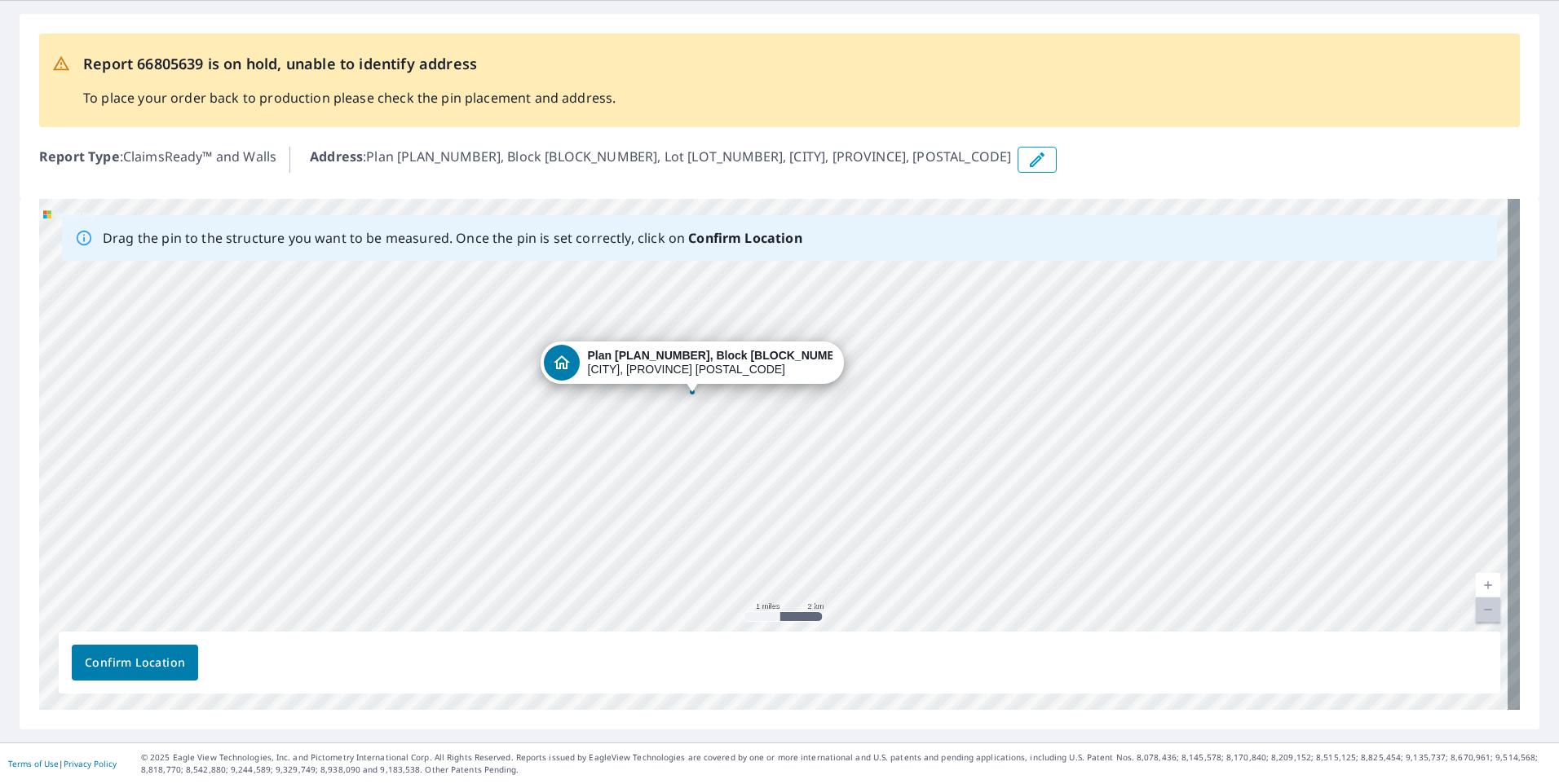 click on "Plan 1014308, Block 3, Lot 4 [CITY], [STATE] [POSTAL CODE]" at bounding box center (780, 454) 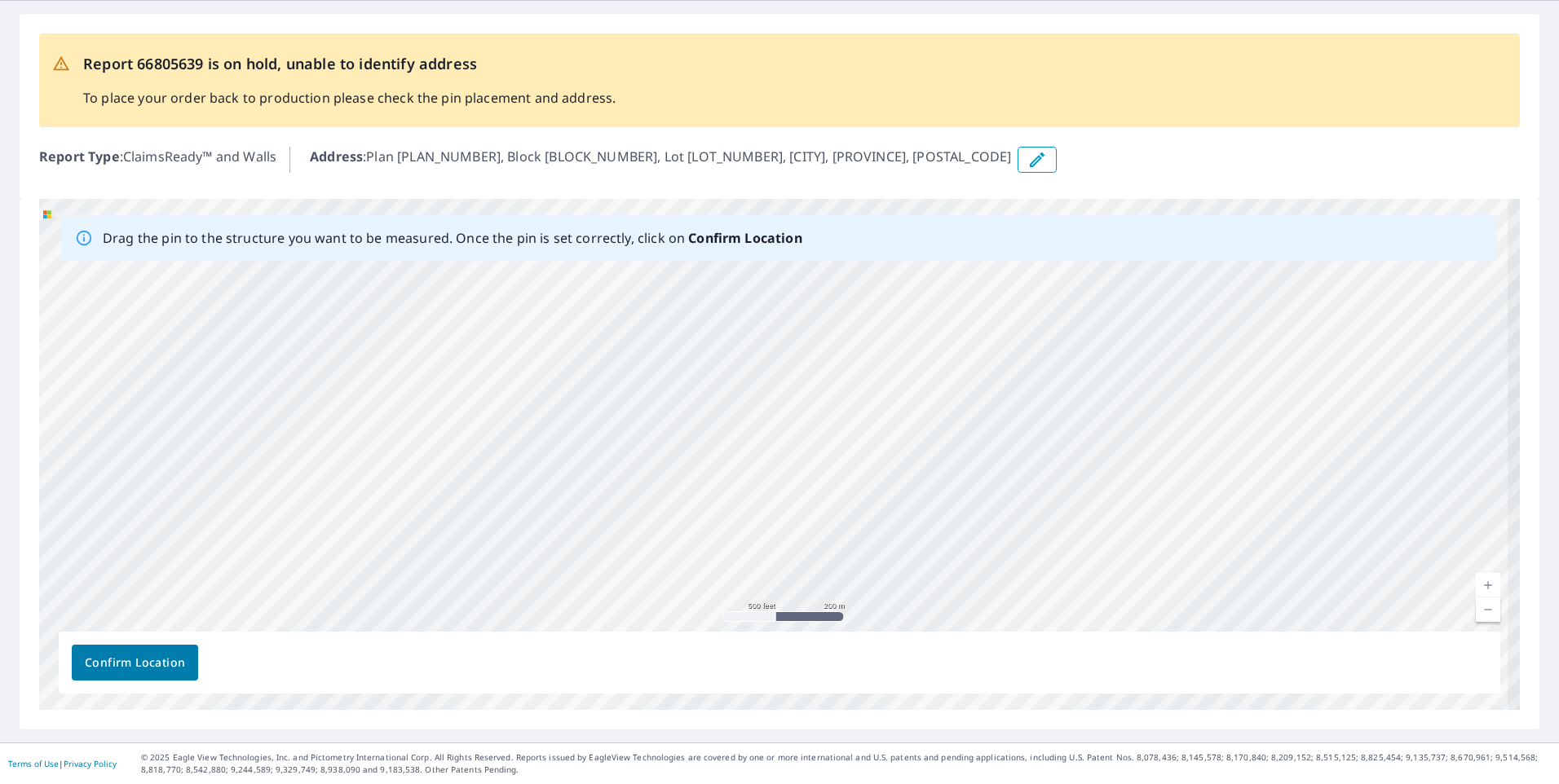 drag, startPoint x: 845, startPoint y: 423, endPoint x: 845, endPoint y: 676, distance: 253 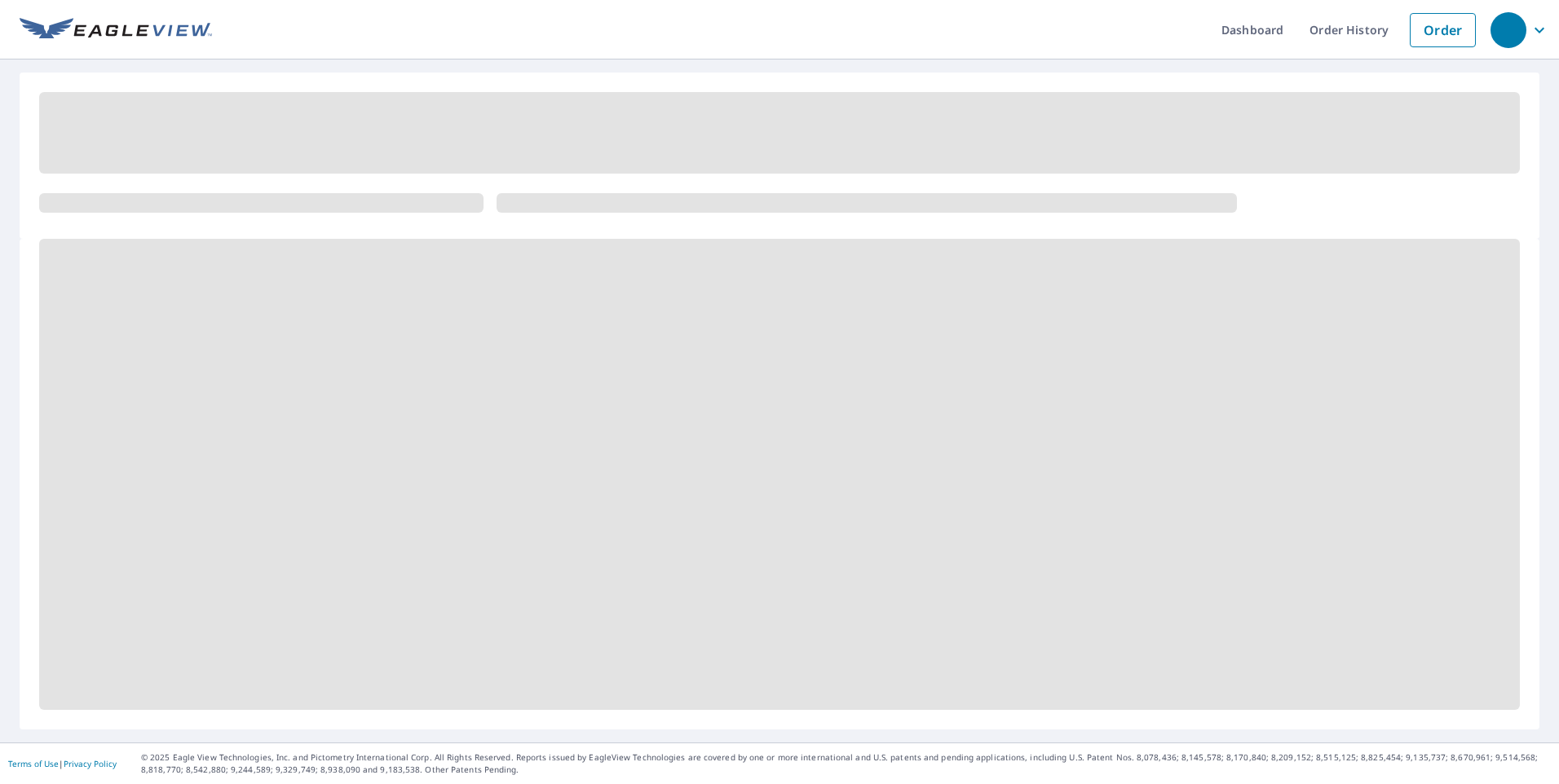 scroll, scrollTop: 0, scrollLeft: 0, axis: both 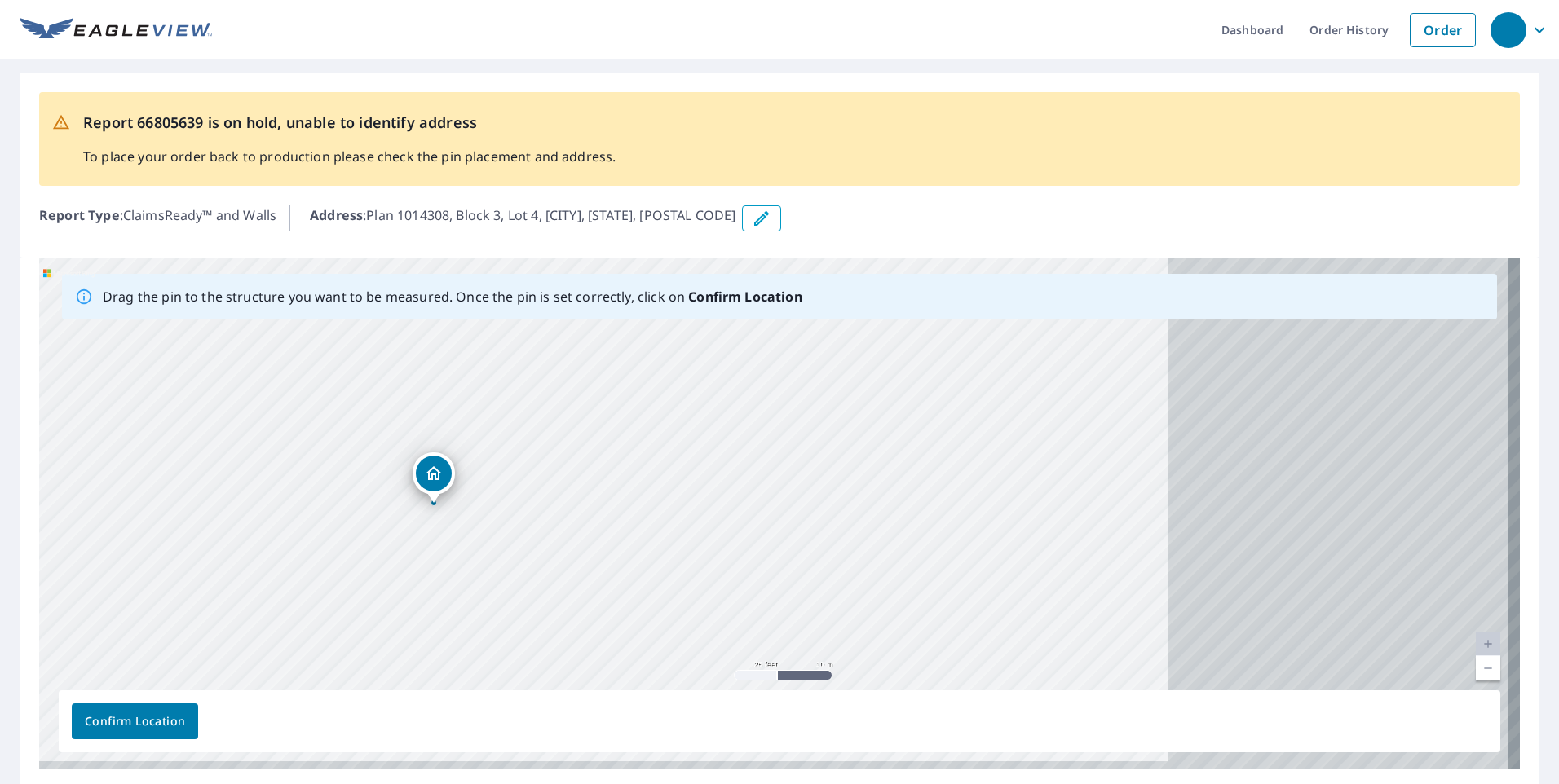 drag, startPoint x: 1160, startPoint y: 464, endPoint x: 625, endPoint y: 536, distance: 539.8231 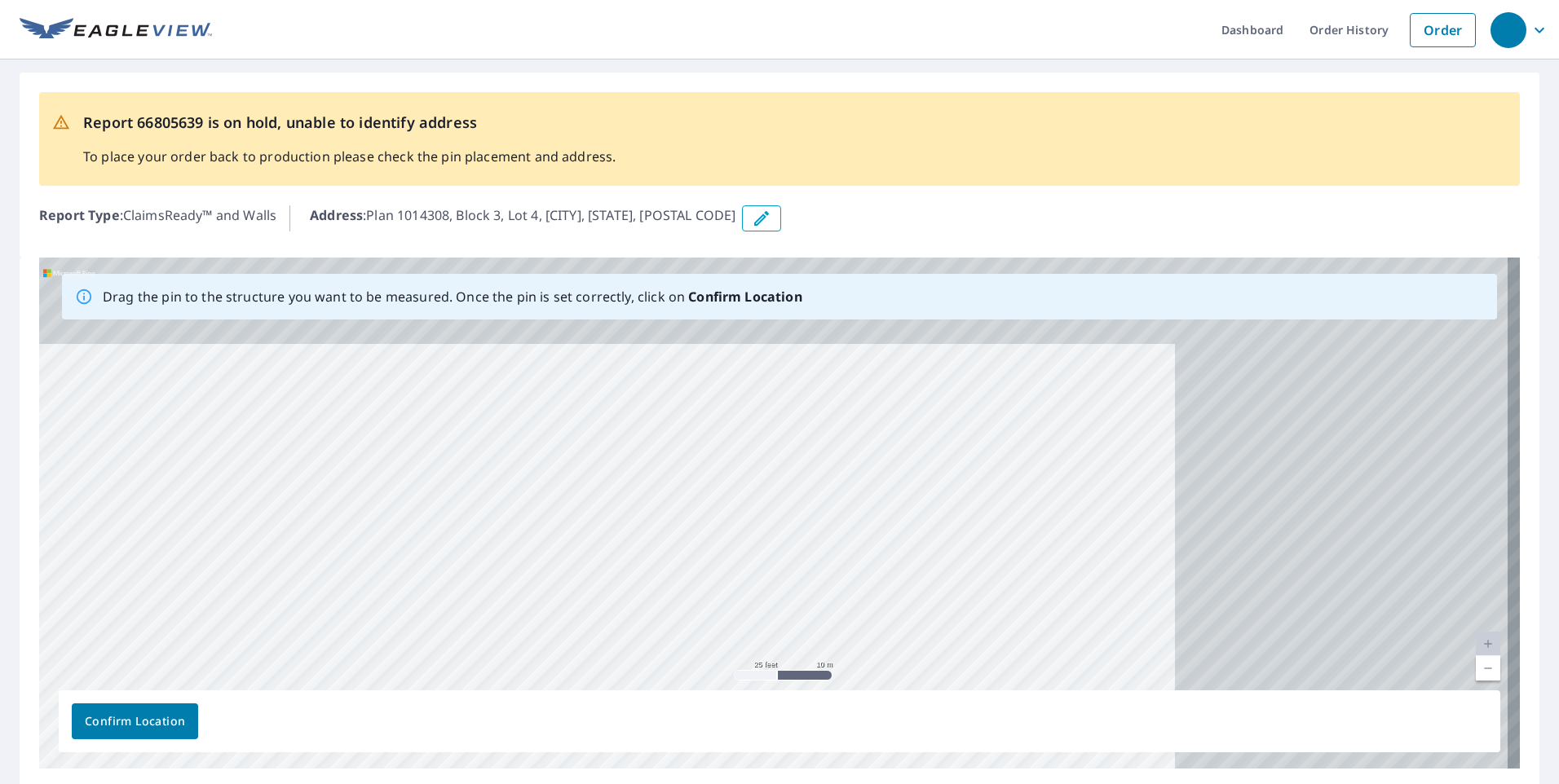 drag, startPoint x: 1087, startPoint y: 412, endPoint x: 796, endPoint y: 485, distance: 300.0167 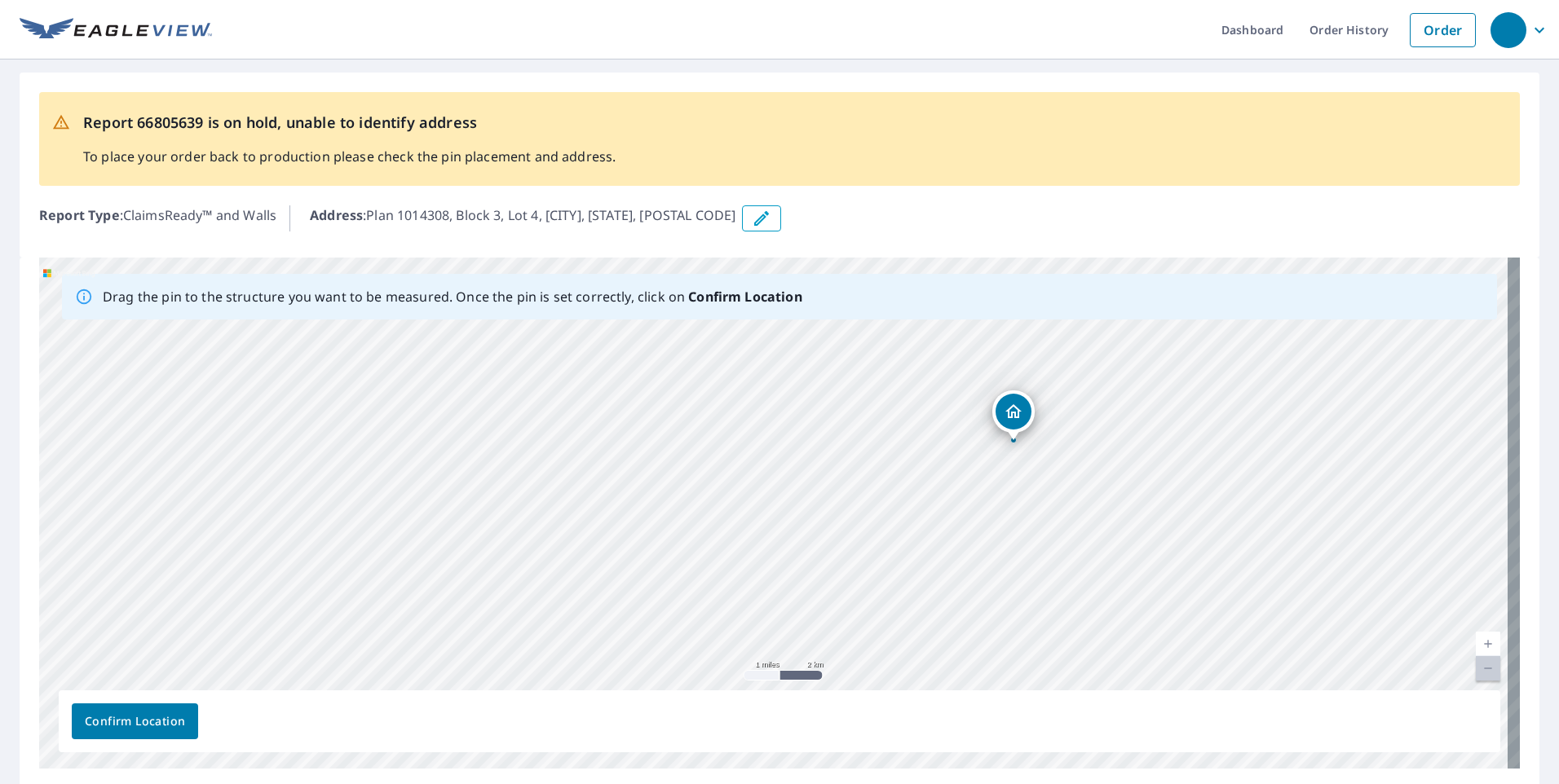 drag, startPoint x: 959, startPoint y: 438, endPoint x: 687, endPoint y: 545, distance: 292.28924 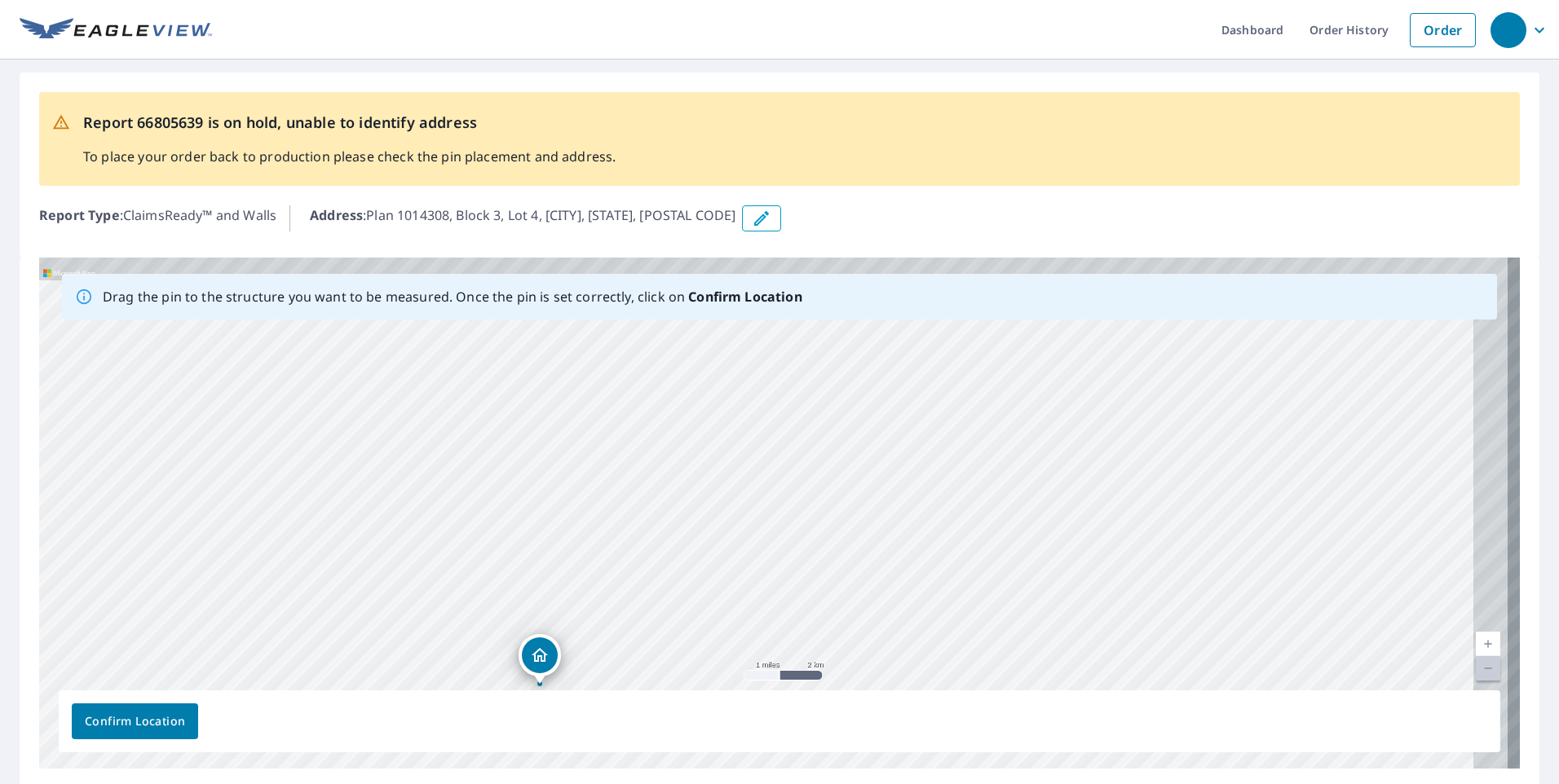drag, startPoint x: 916, startPoint y: 411, endPoint x: 711, endPoint y: 548, distance: 246.56439 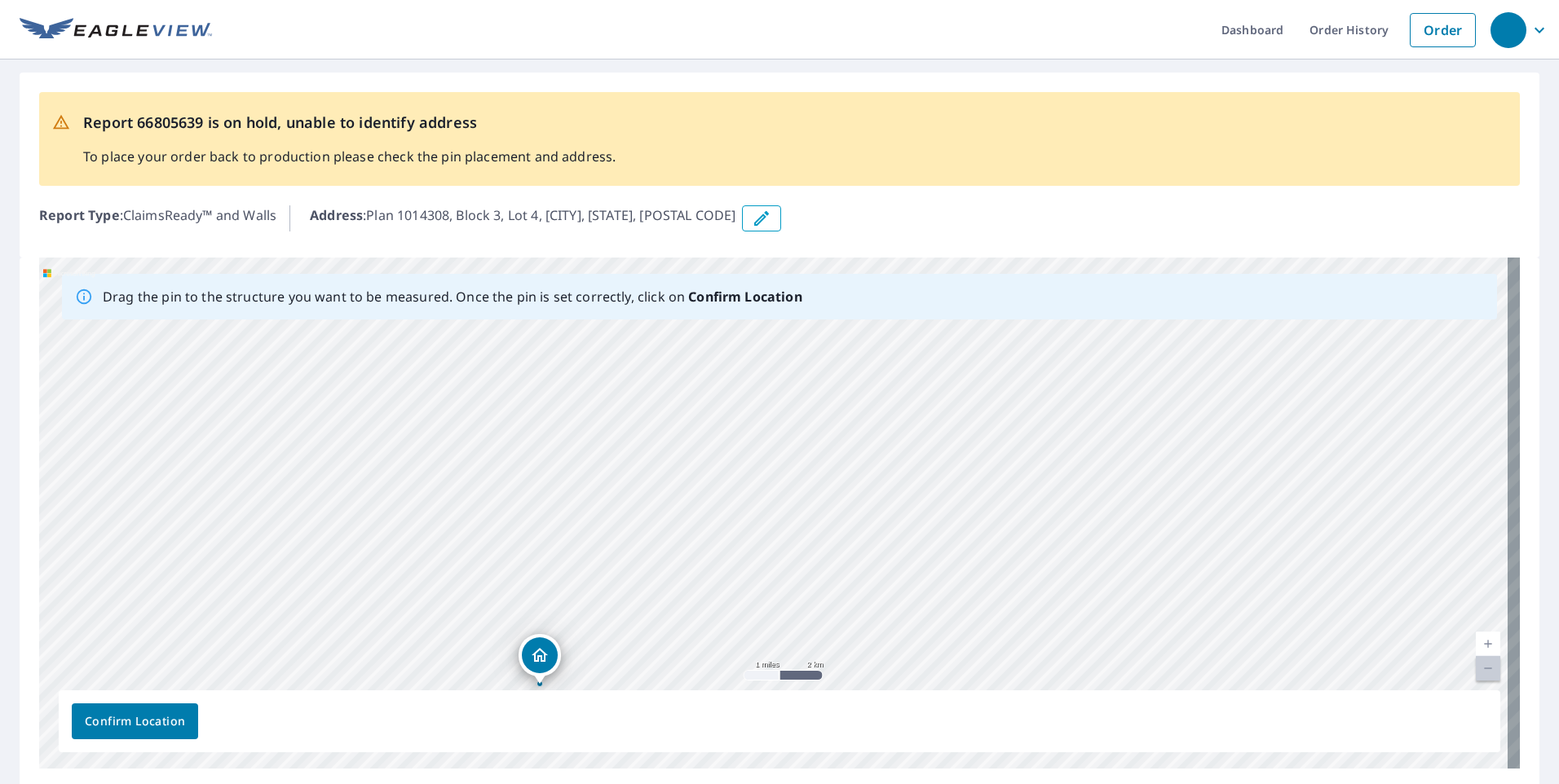 drag, startPoint x: 904, startPoint y: 463, endPoint x: 813, endPoint y: 574, distance: 143.53397 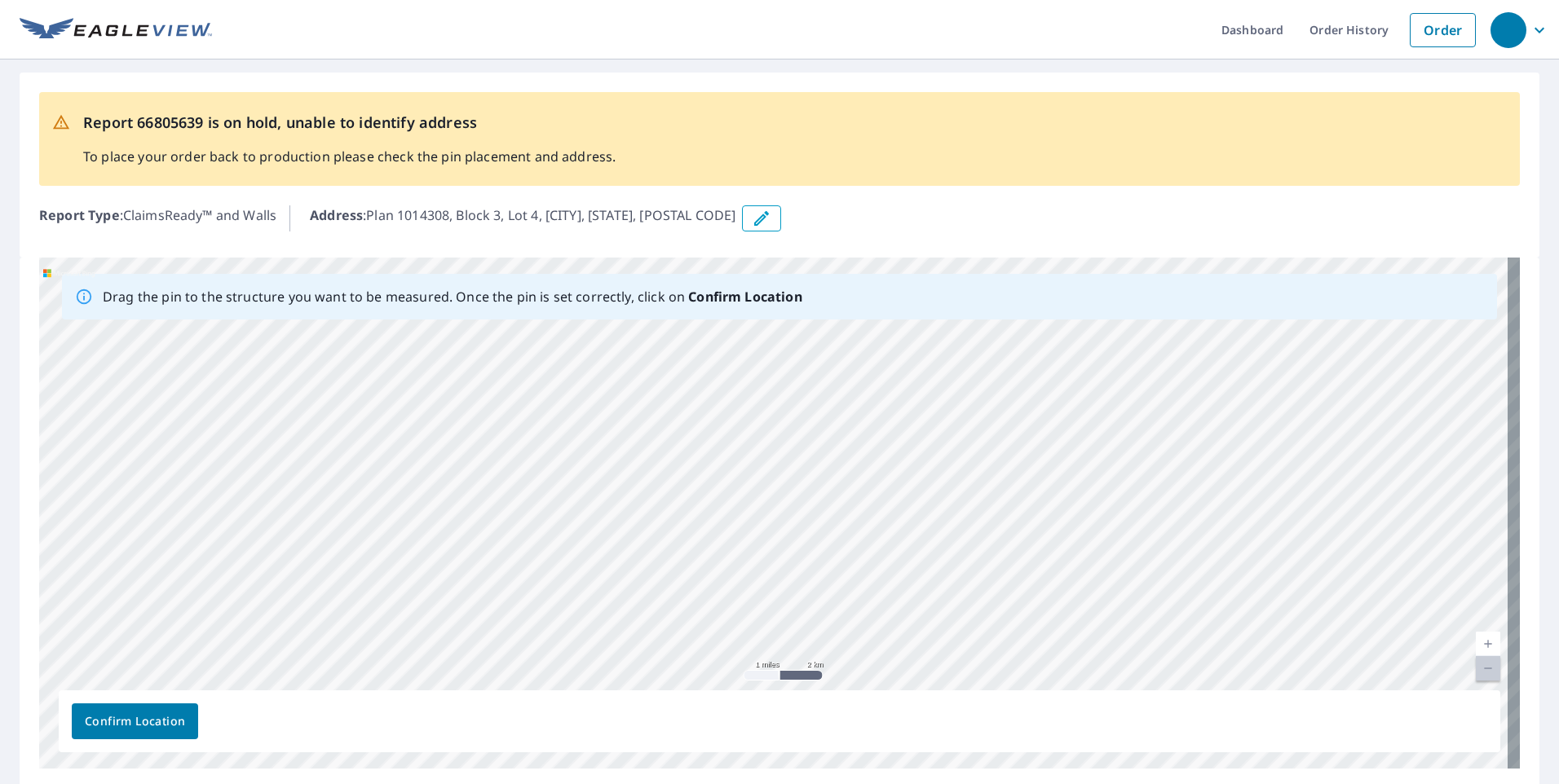 drag, startPoint x: 928, startPoint y: 348, endPoint x: 841, endPoint y: 554, distance: 223.618 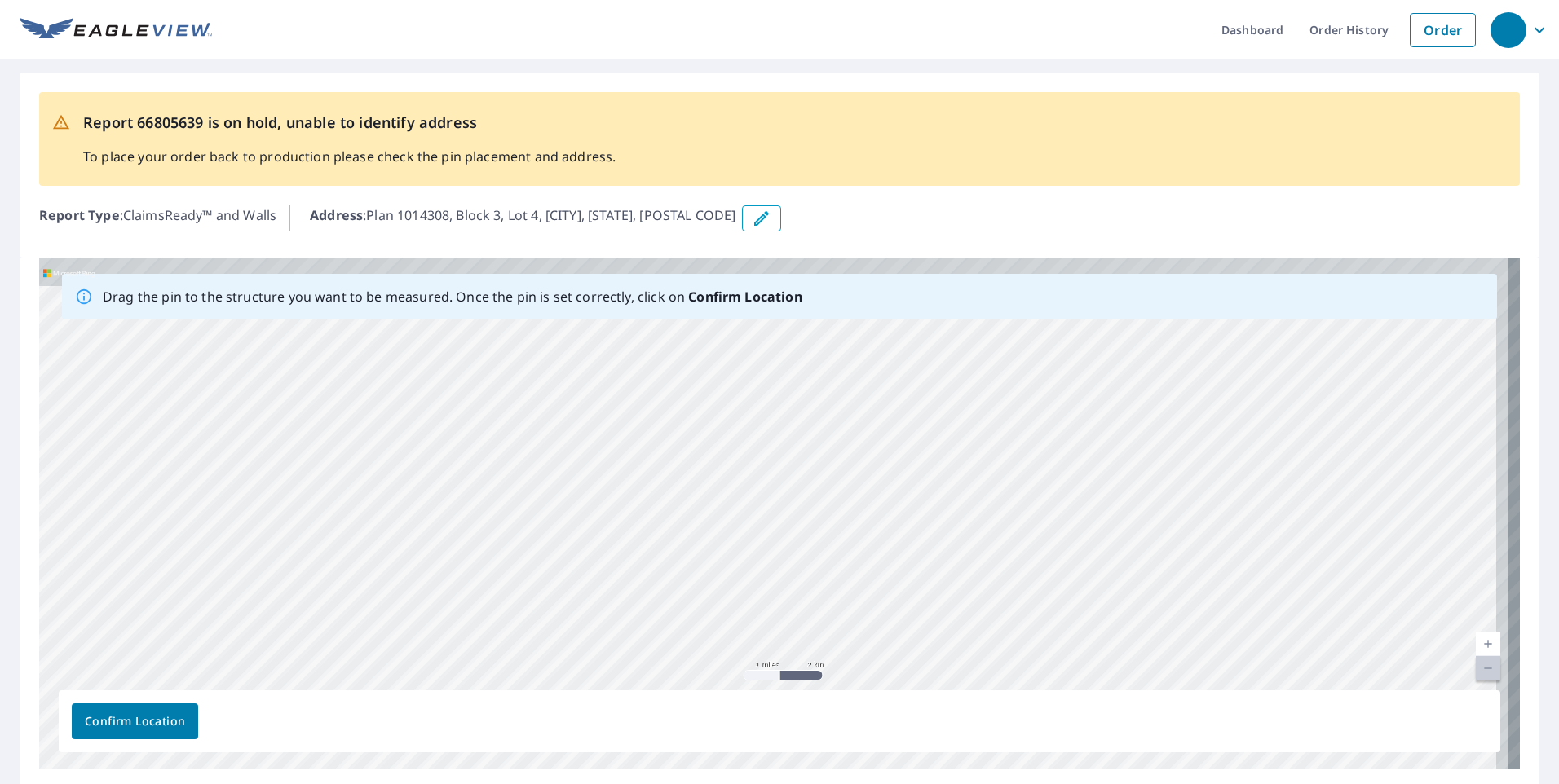 drag, startPoint x: 868, startPoint y: 432, endPoint x: 815, endPoint y: 491, distance: 79 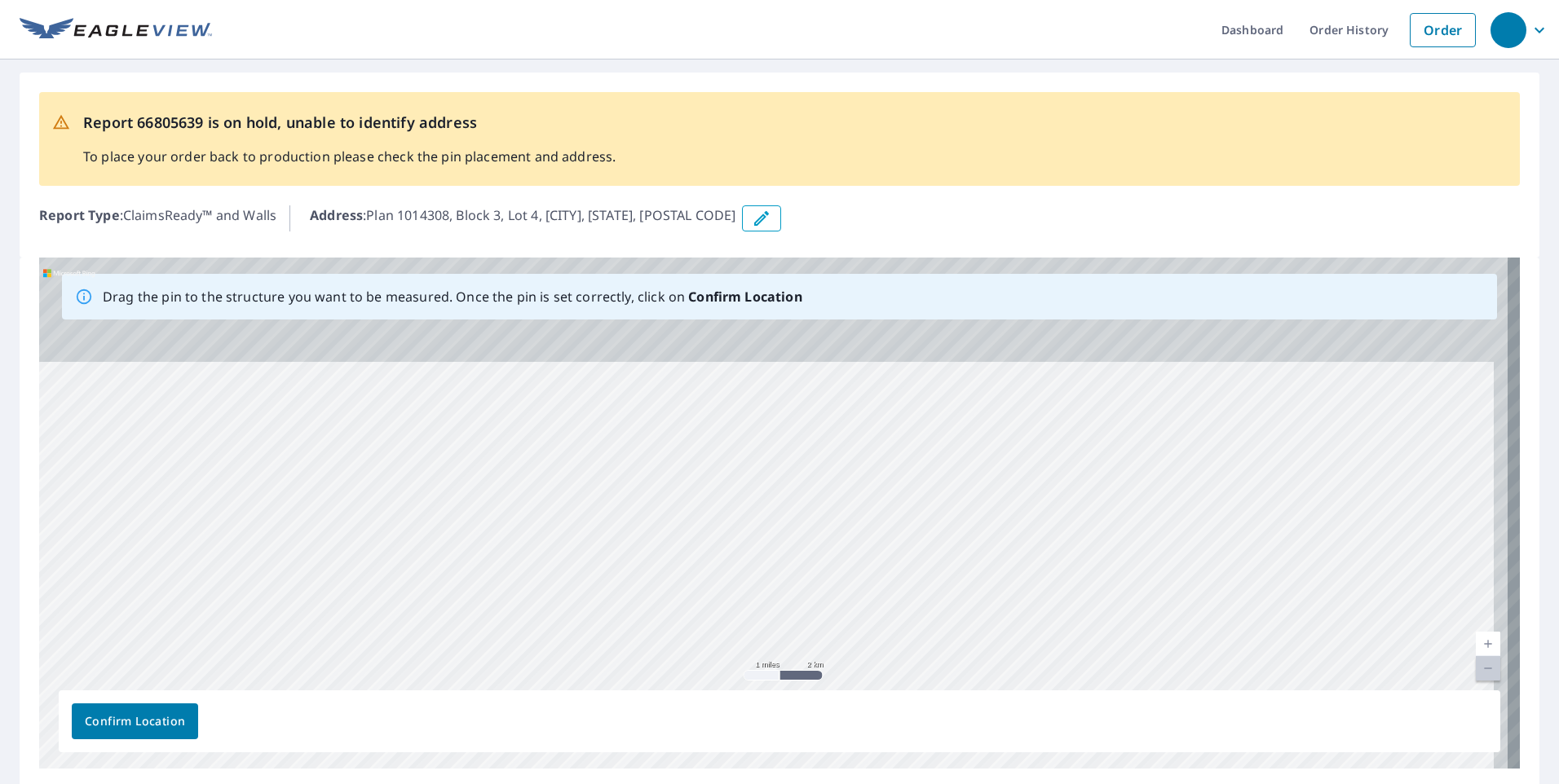 drag, startPoint x: 868, startPoint y: 401, endPoint x: 853, endPoint y: 496, distance: 96.17692 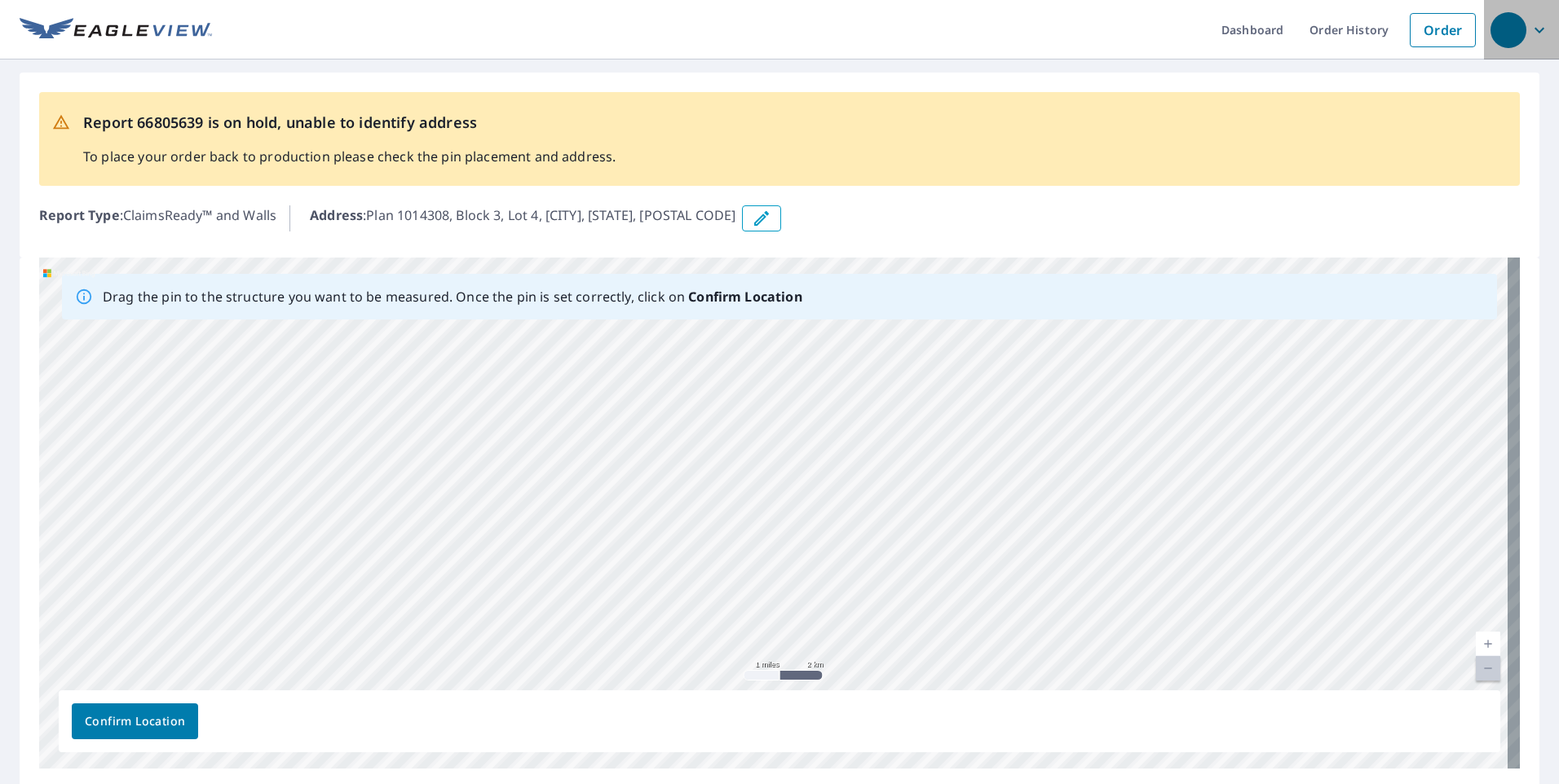 click 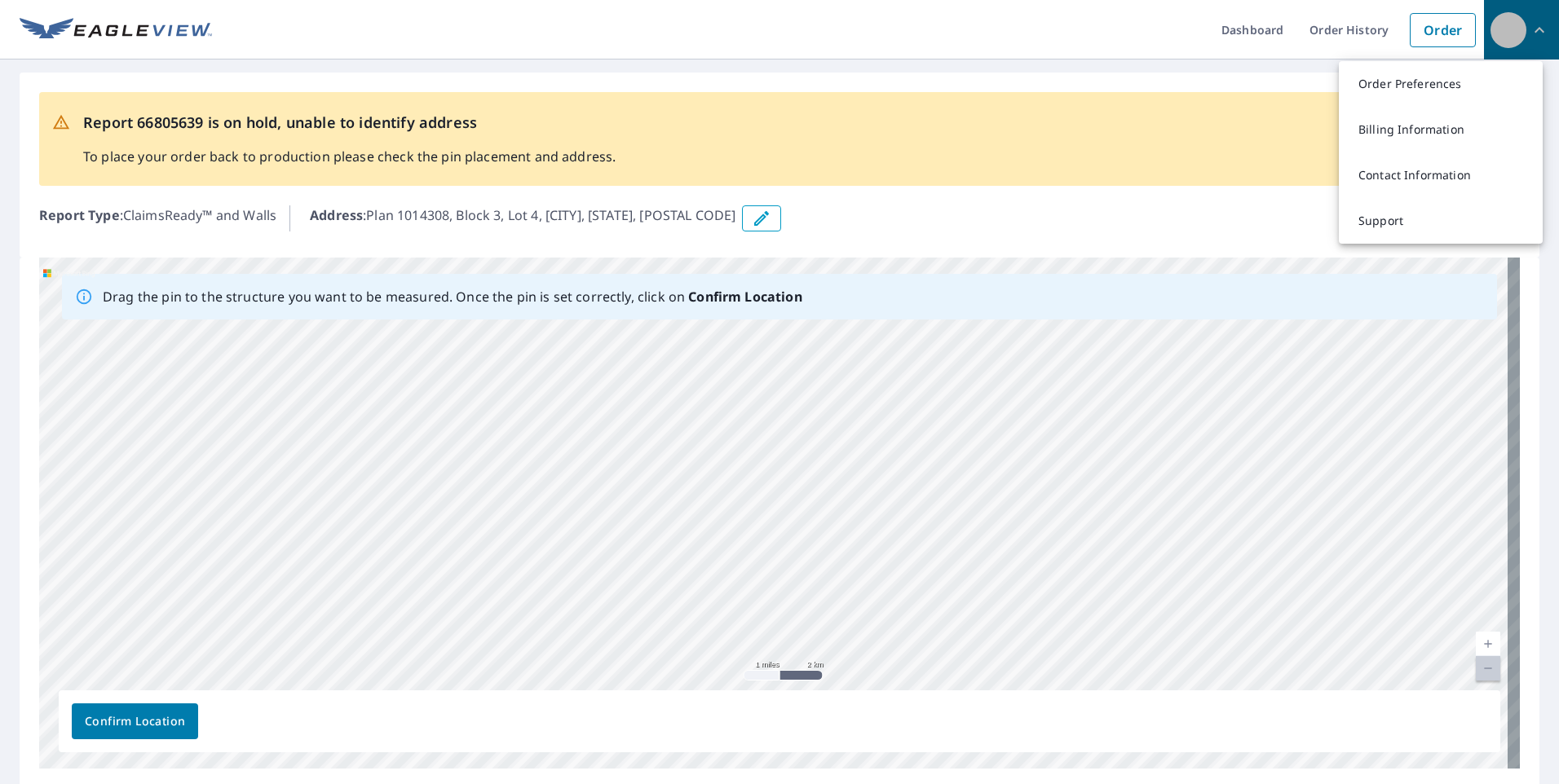click 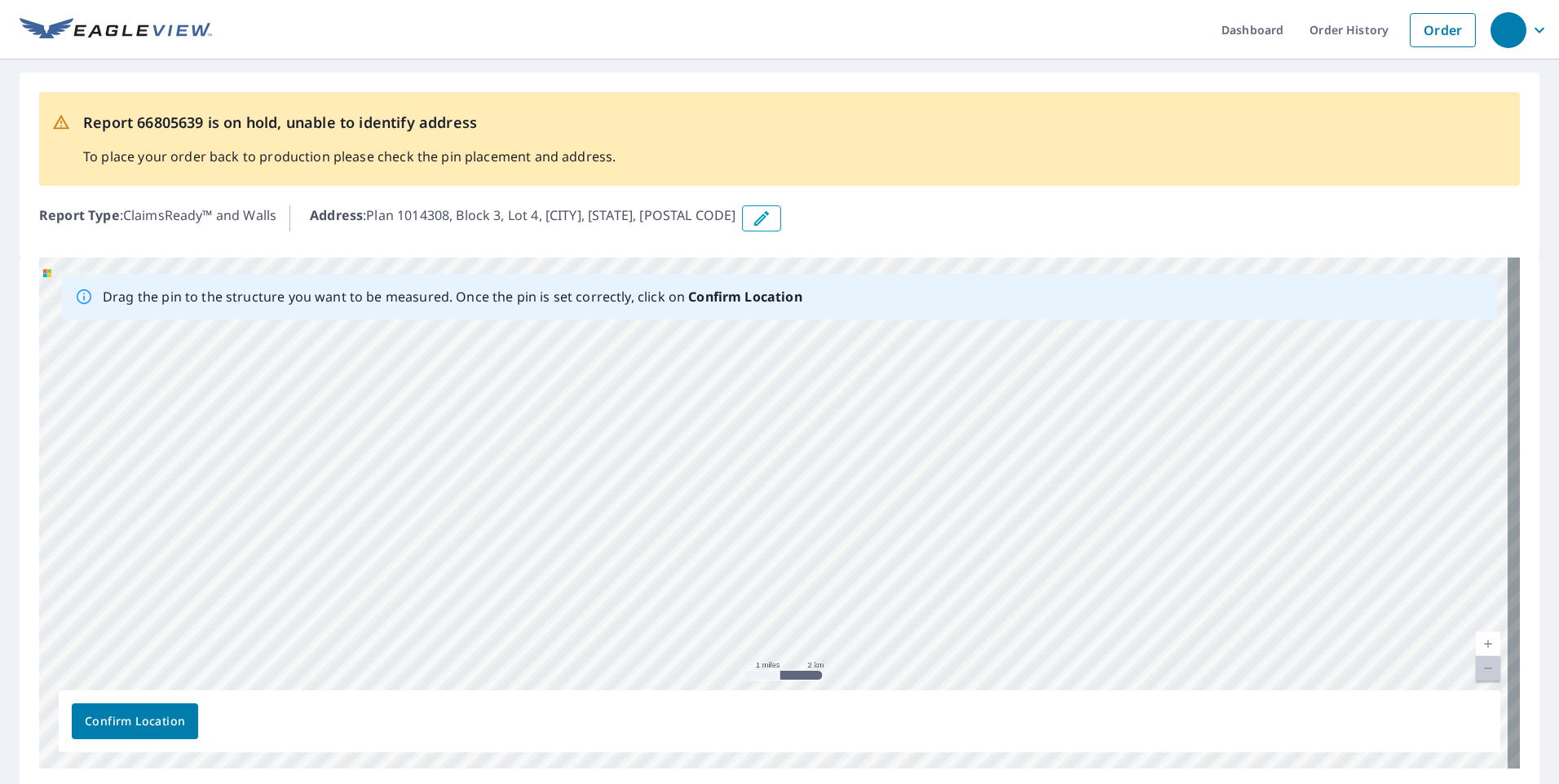 click on "Plan 1014308, Block 3, Lot 4 [CITY], [STATE] [POSTAL CODE]" at bounding box center [780, 513] 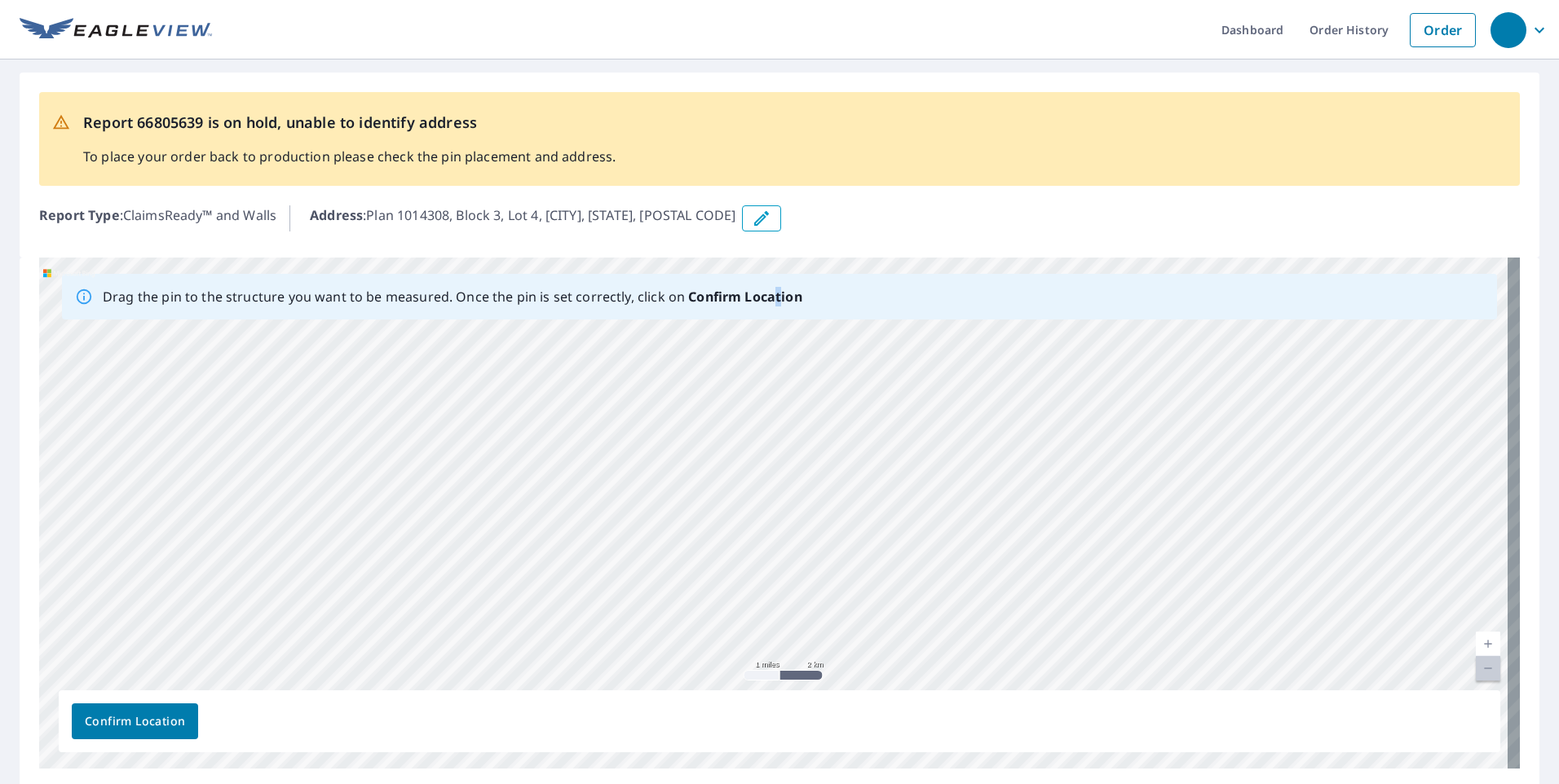 click on "Confirm Location" at bounding box center (744, 297) 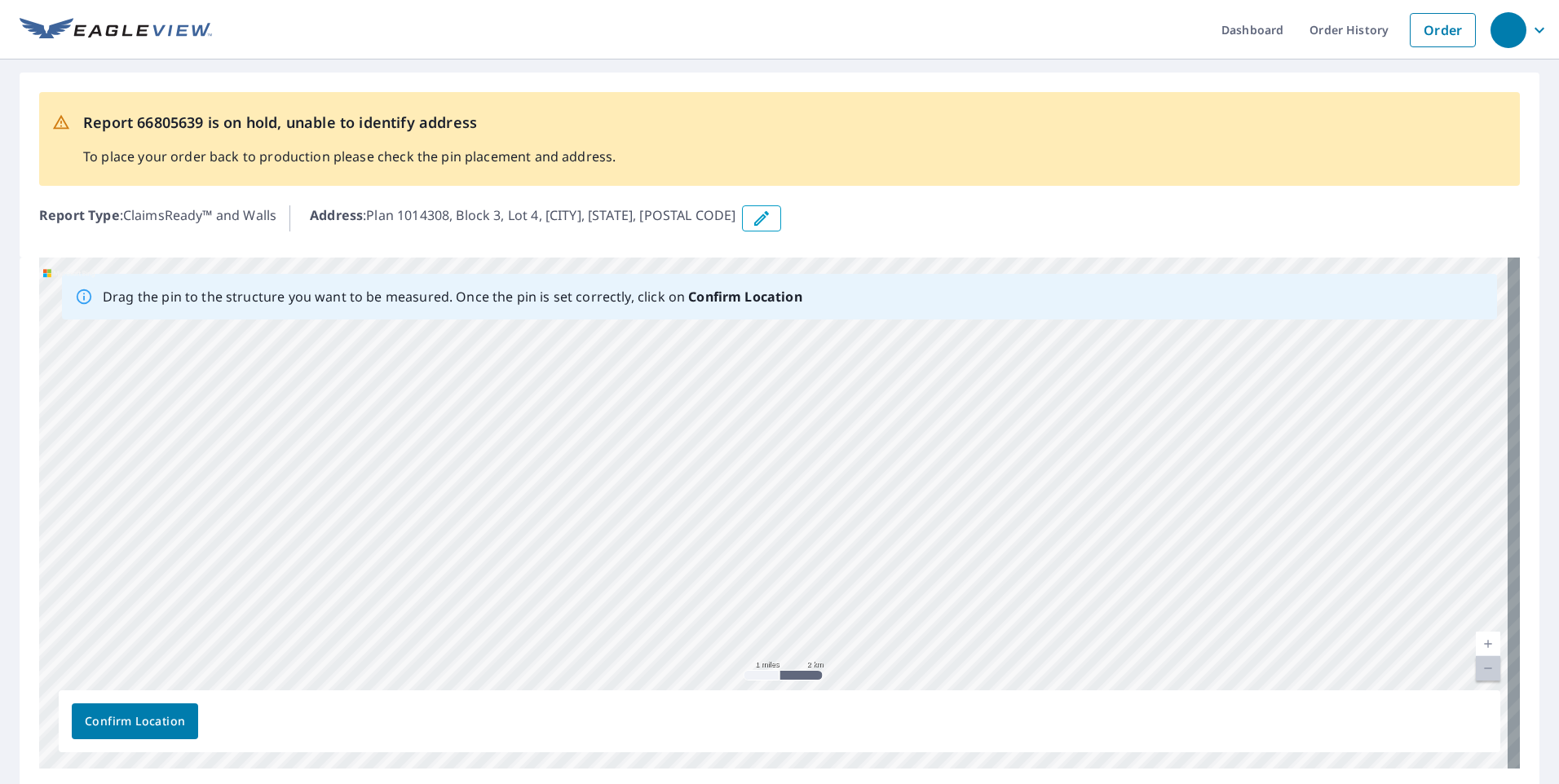drag, startPoint x: 759, startPoint y: 577, endPoint x: 917, endPoint y: 451, distance: 202.08909 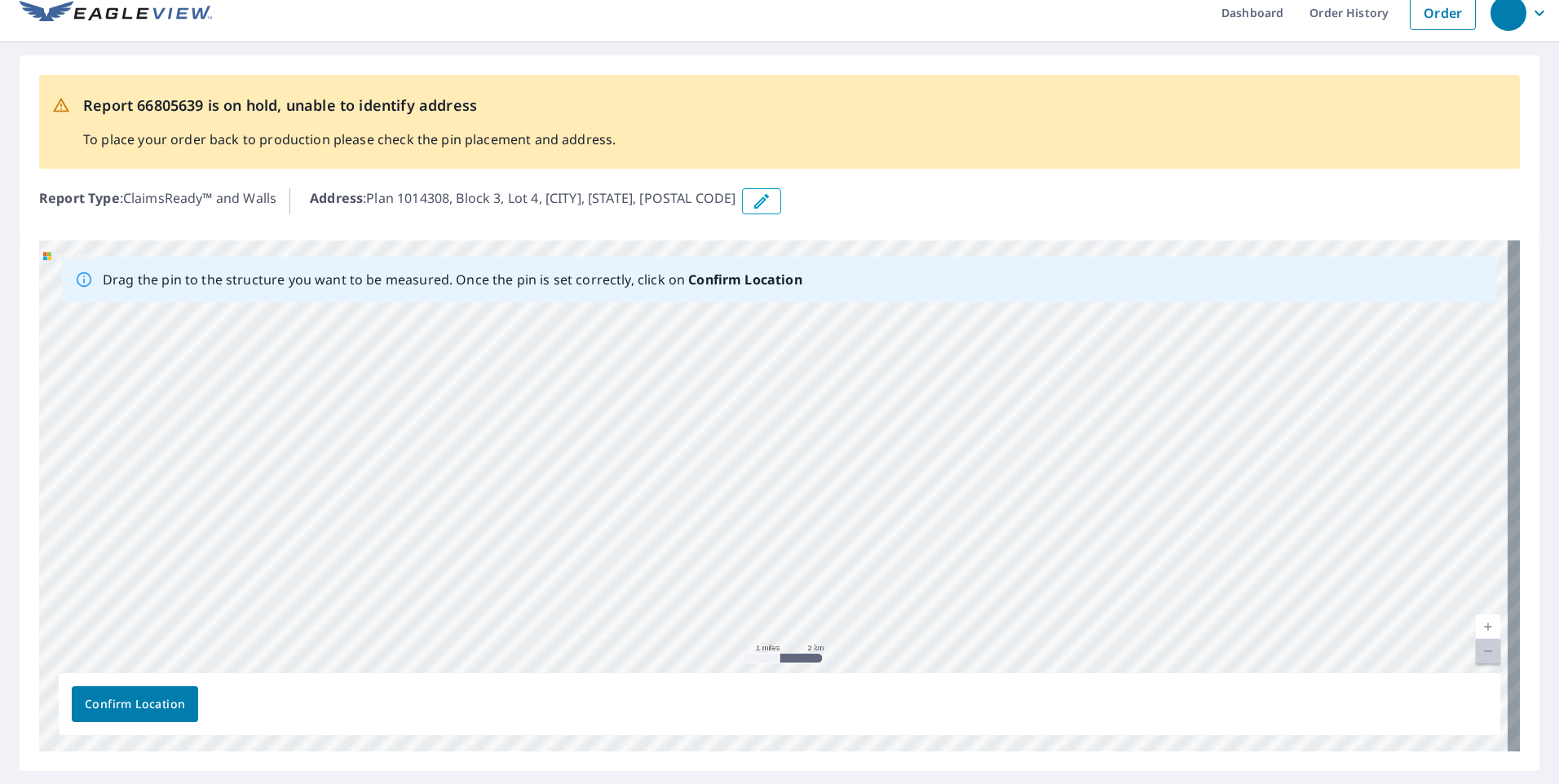 scroll, scrollTop: 59, scrollLeft: 0, axis: vertical 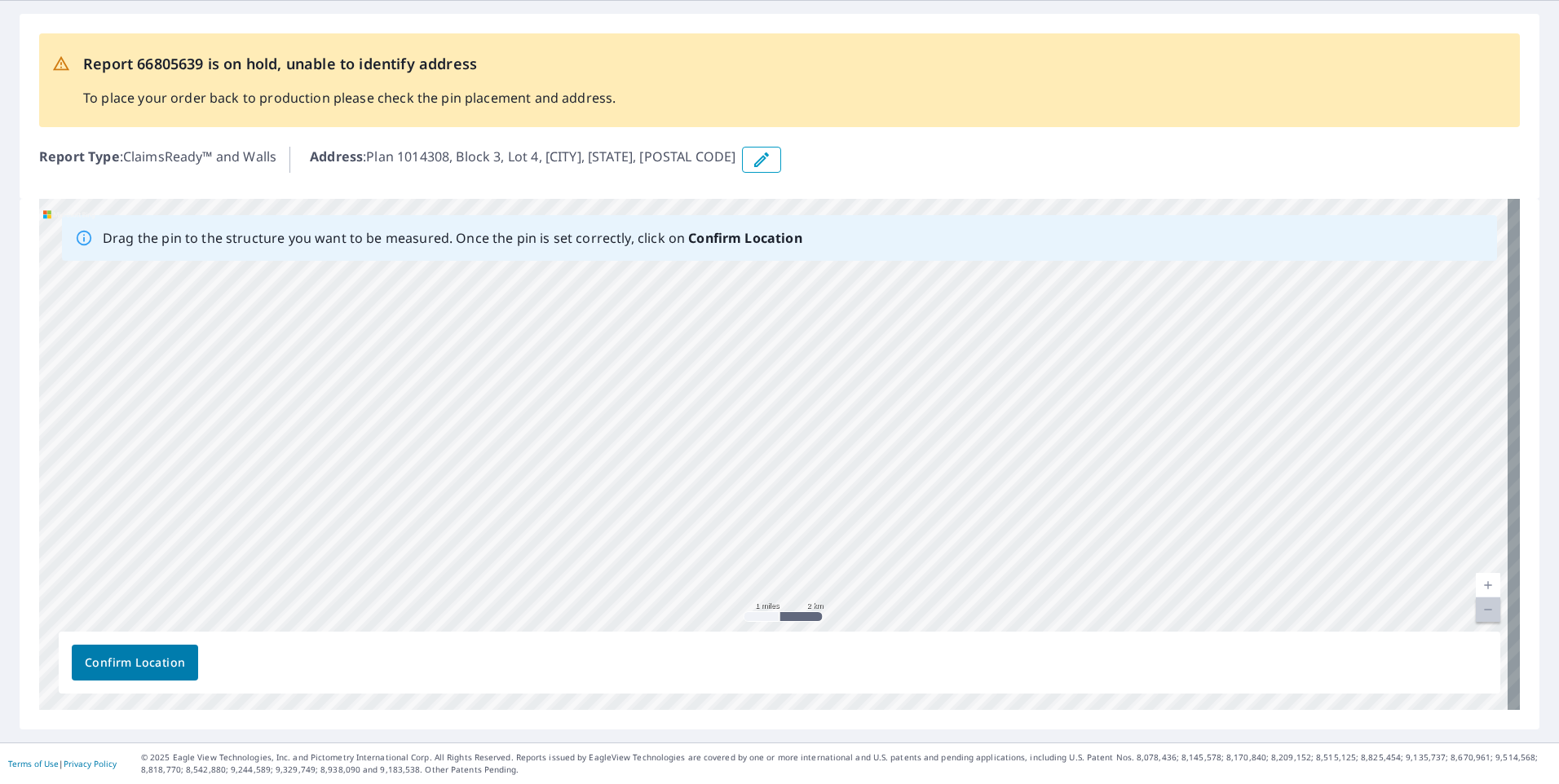 drag, startPoint x: 591, startPoint y: 394, endPoint x: 633, endPoint y: 404, distance: 43.174066 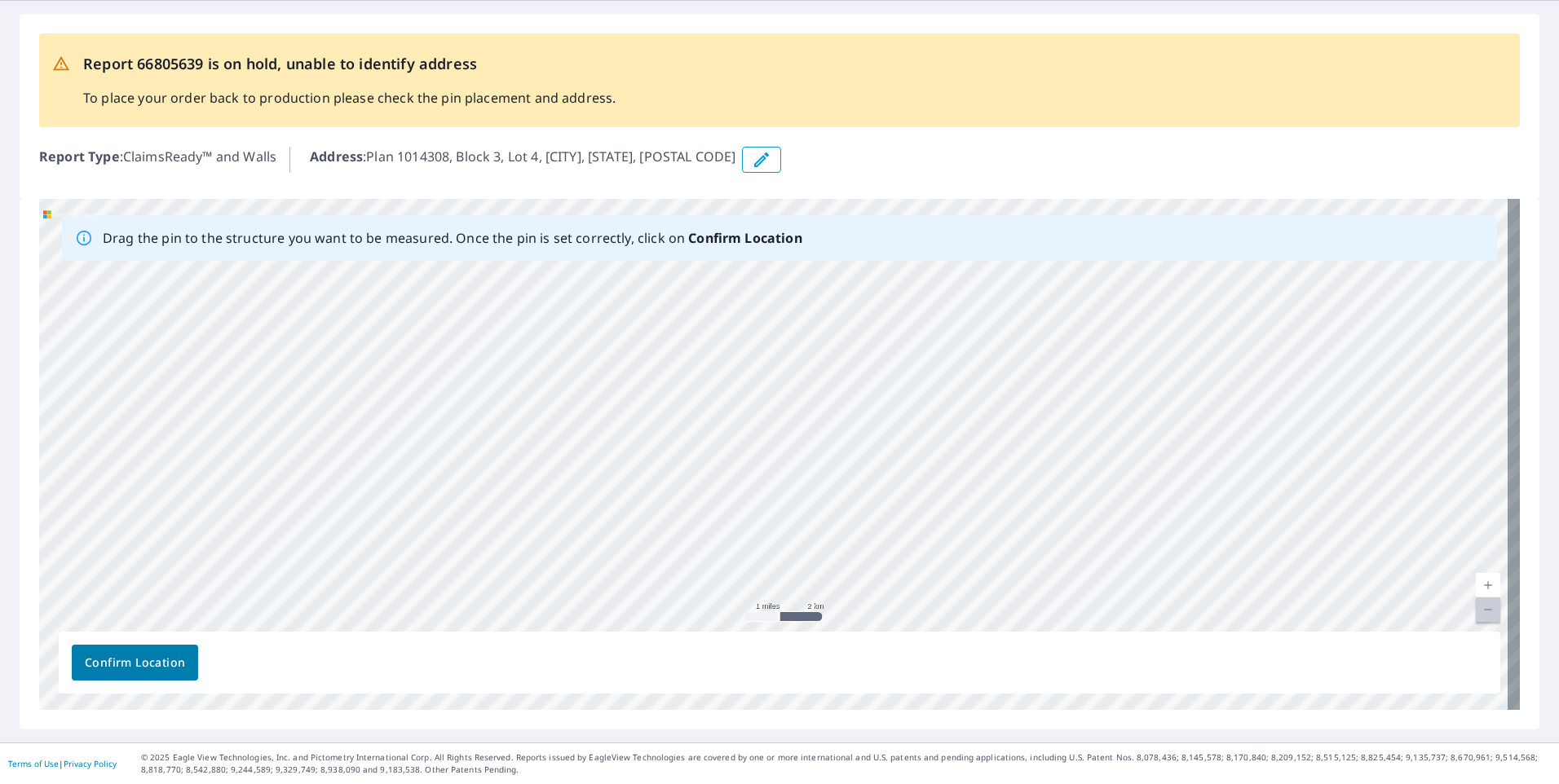 drag, startPoint x: 485, startPoint y: 422, endPoint x: 685, endPoint y: 275, distance: 248.2116 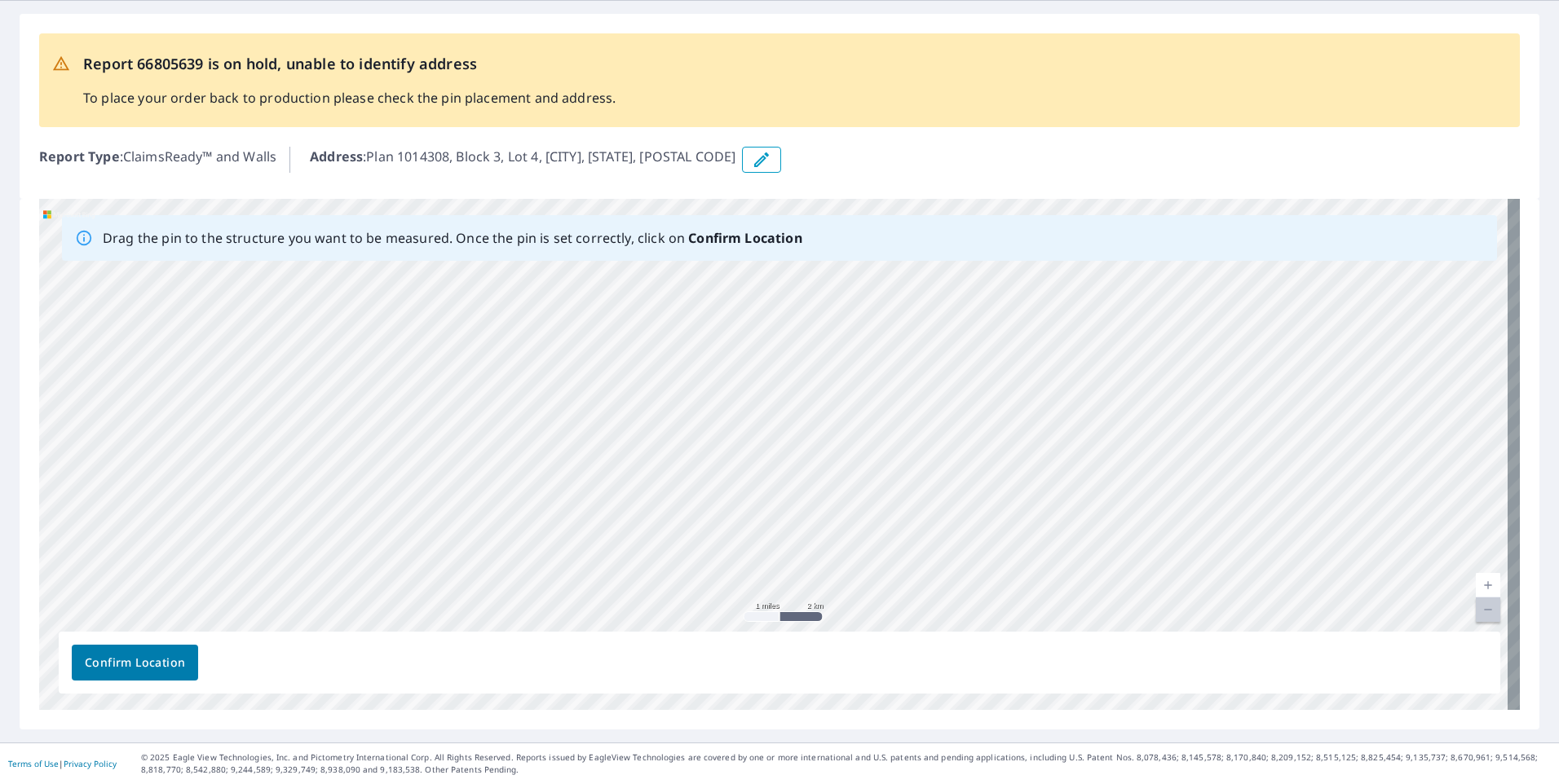 click 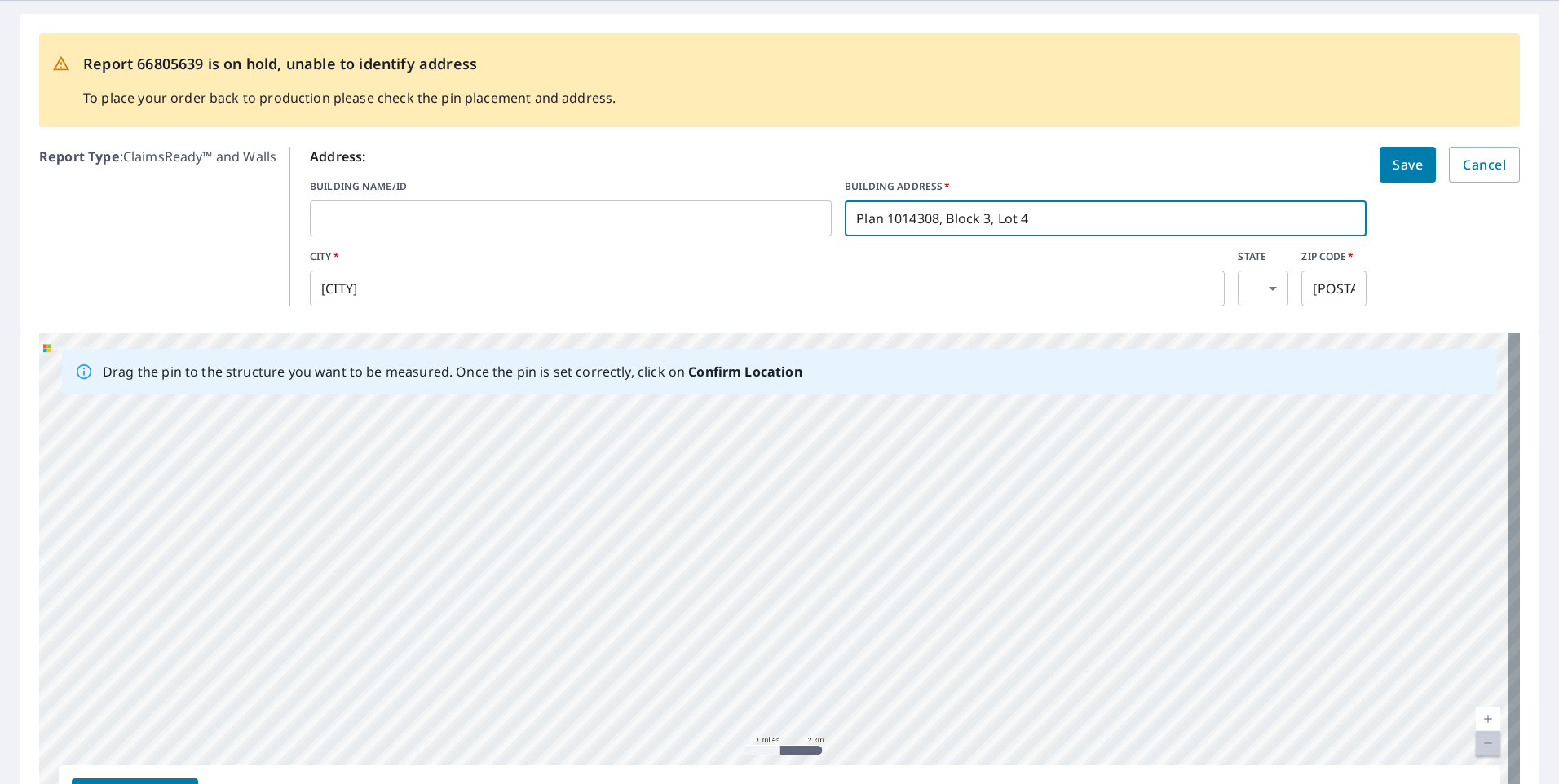 drag, startPoint x: 1075, startPoint y: 226, endPoint x: 819, endPoint y: 239, distance: 256.32987 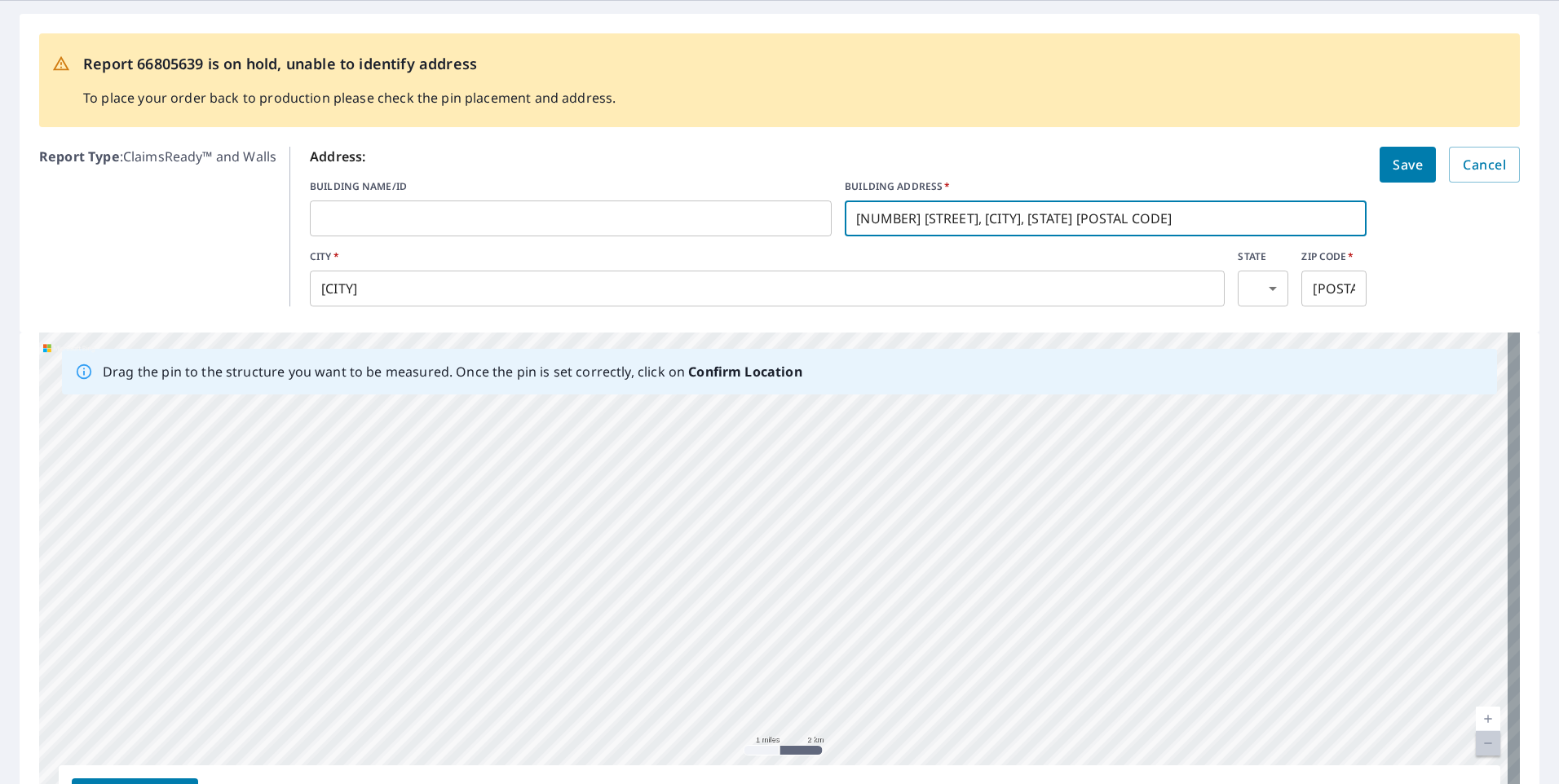 drag, startPoint x: 1154, startPoint y: 218, endPoint x: 998, endPoint y: 223, distance: 156.08011 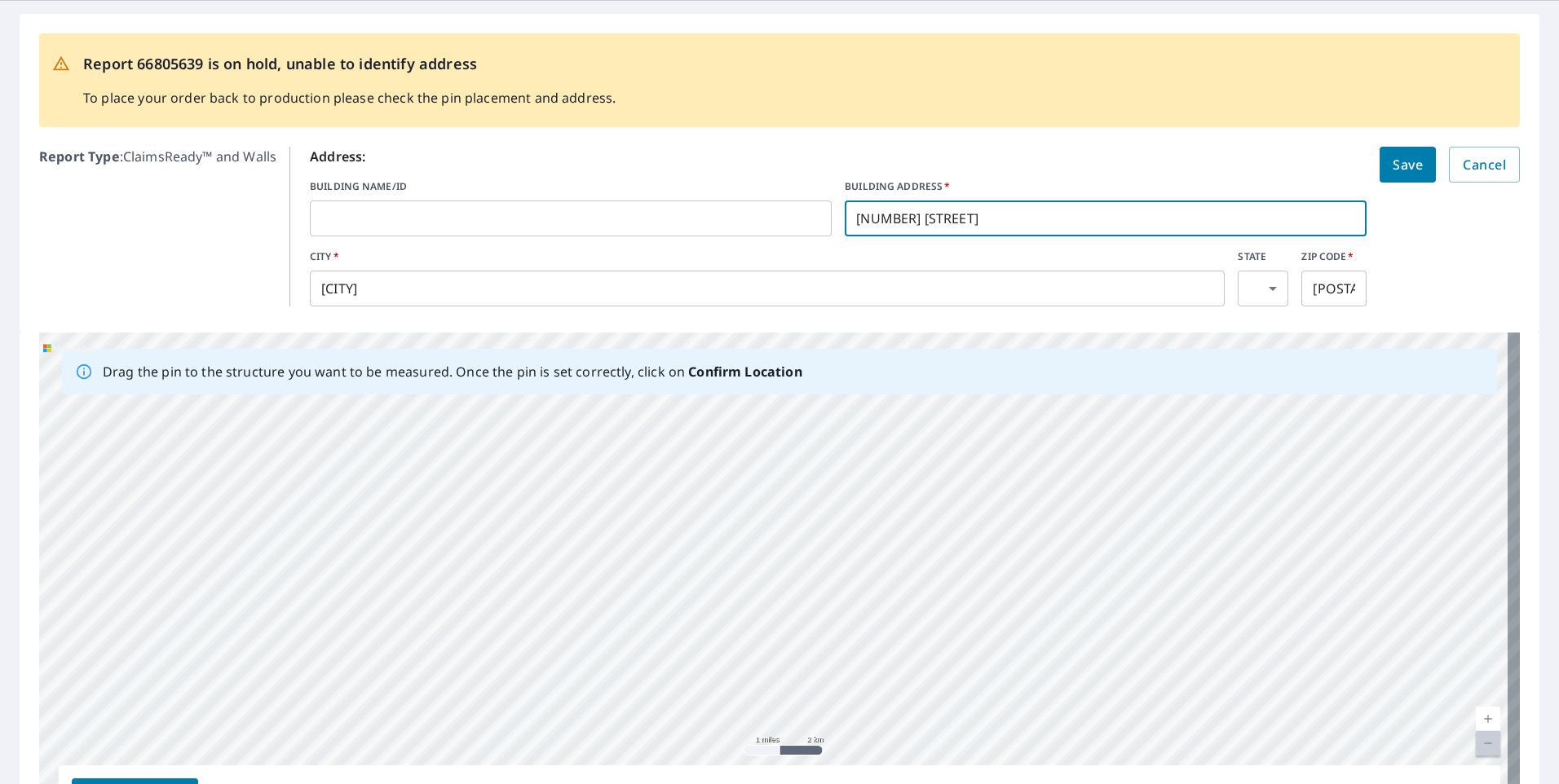 type on "[NUMBER] [STREET]" 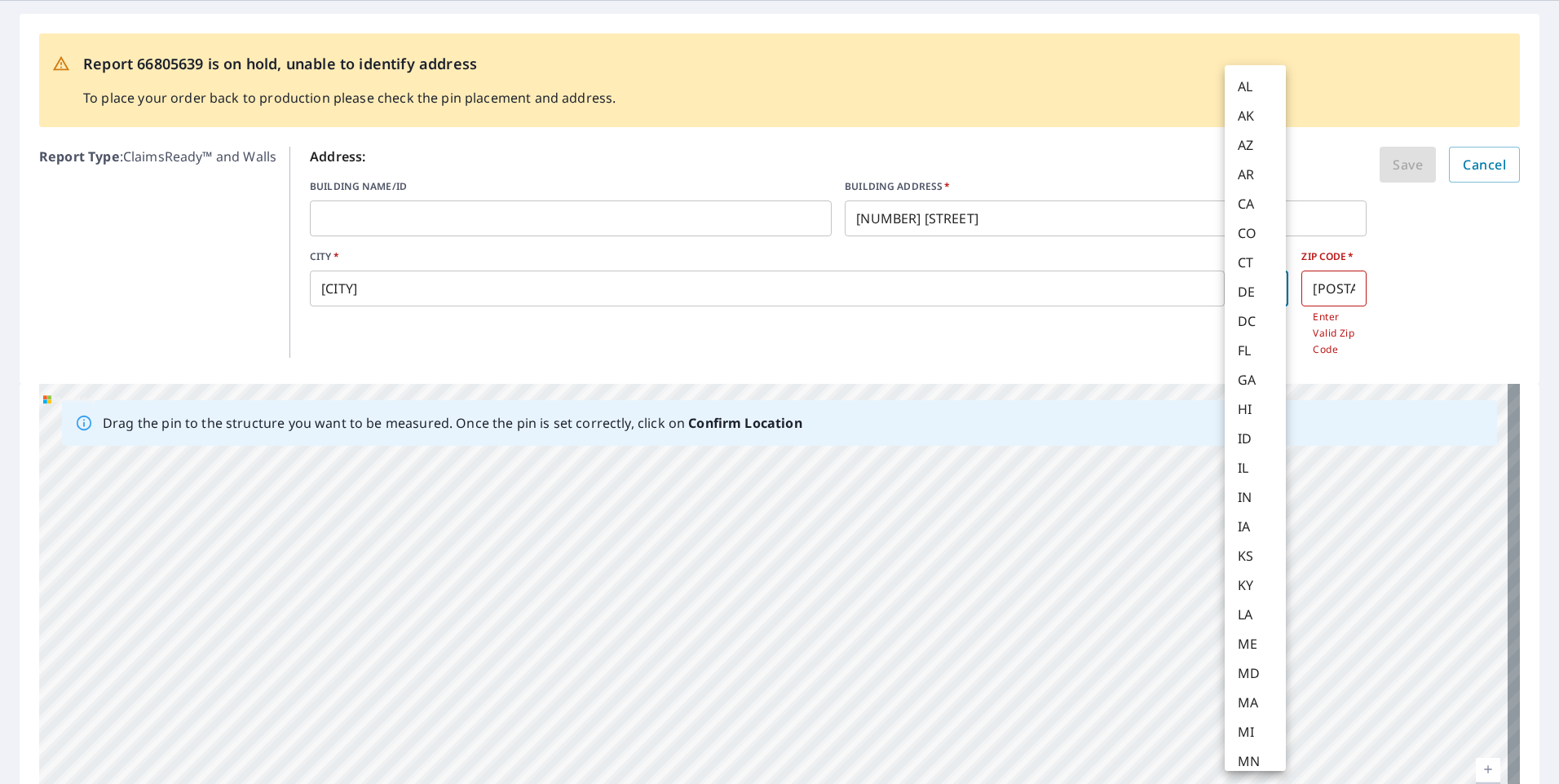 click on "Dashboard Order History Order Report 66805639 is on hold, unable to identify address To place your order back to production please check the pin placement and address. Report Type : ClaimsReady™ and Walls Address: BUILDING NAME/ID ​ BUILDING ADDRESS   * [NUMBER] [STREET] ​ CITY   * [CITY] ​ STATE ​ AB ​ ZIP CODE   * [POSTAL CODE] ​ Enter Valid Zip Code Save Cancel Drag the pin to the structure you want to be measured. Once the pin is set correctly, click on Confirm Location Plan 1014308, Block 3, Lot 4 [CITY], [STATE] [POSTAL CODE] Aerial Road A standard road map Aerial A detailed look from above Labels Labels 1 miles 2 km © 2025 TomTom, Earthstar Geographics SIO, © 2025 Microsoft Corporation, © OpenStreetMap Terms Confirm Location Terms of Use | Privacy Policy © 2025 Eagle View Technologies, Inc. and Pictometry International Corp. All Rights Reserved. Reports issued by EagleView Technologies are covered by
AL" at bounding box center (780, 392) 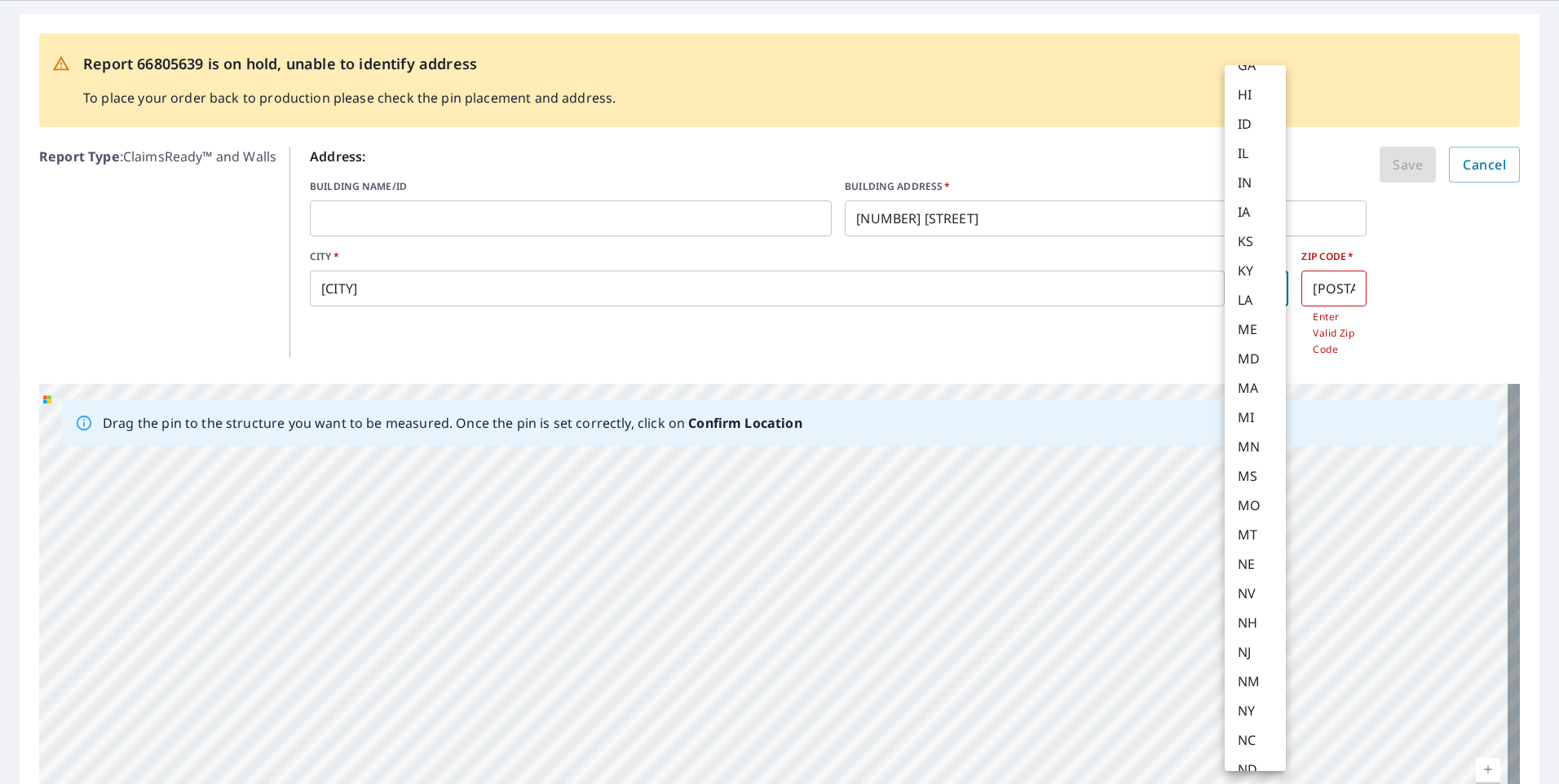 scroll, scrollTop: 0, scrollLeft: 0, axis: both 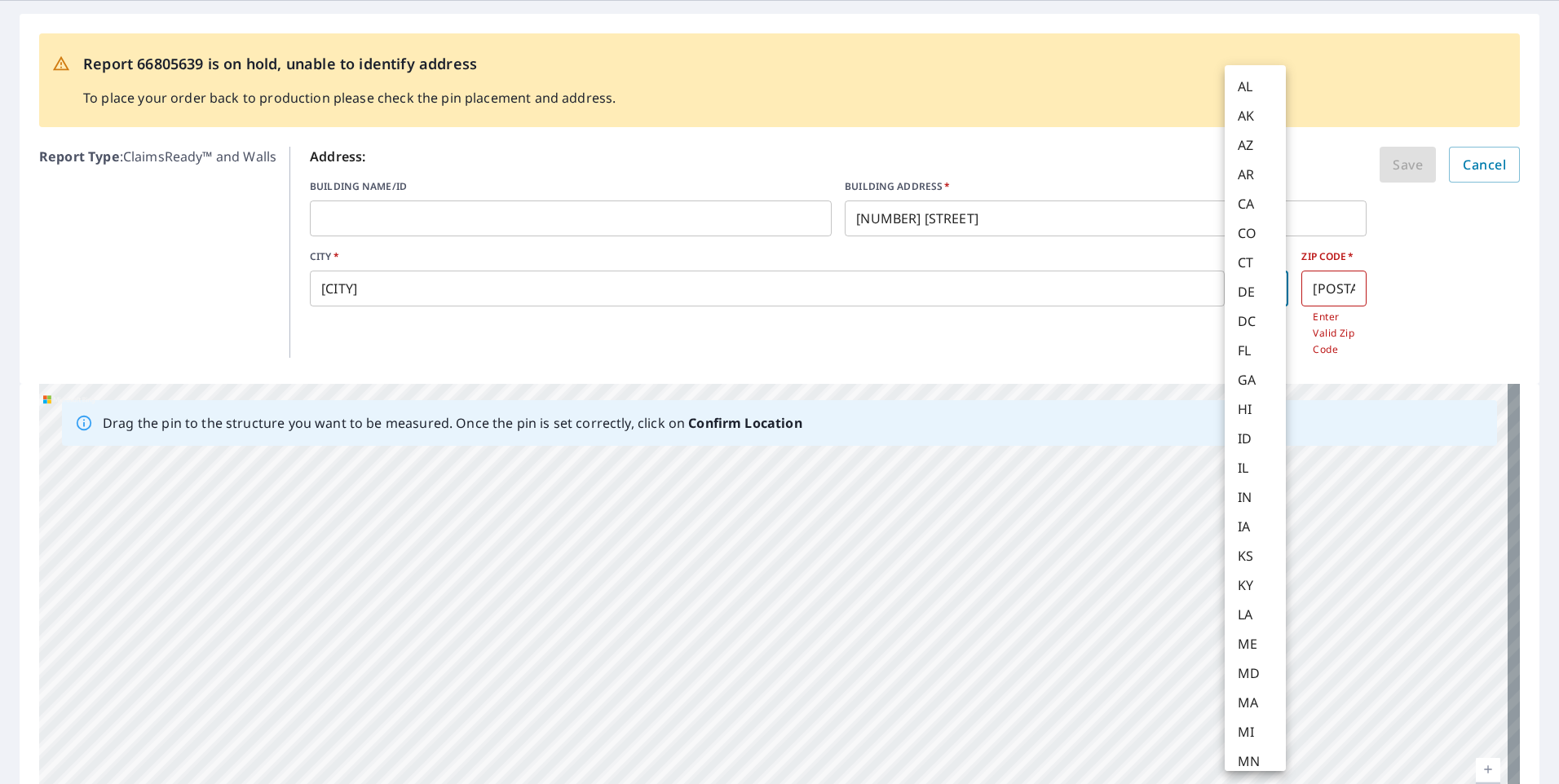 click at bounding box center [780, 392] 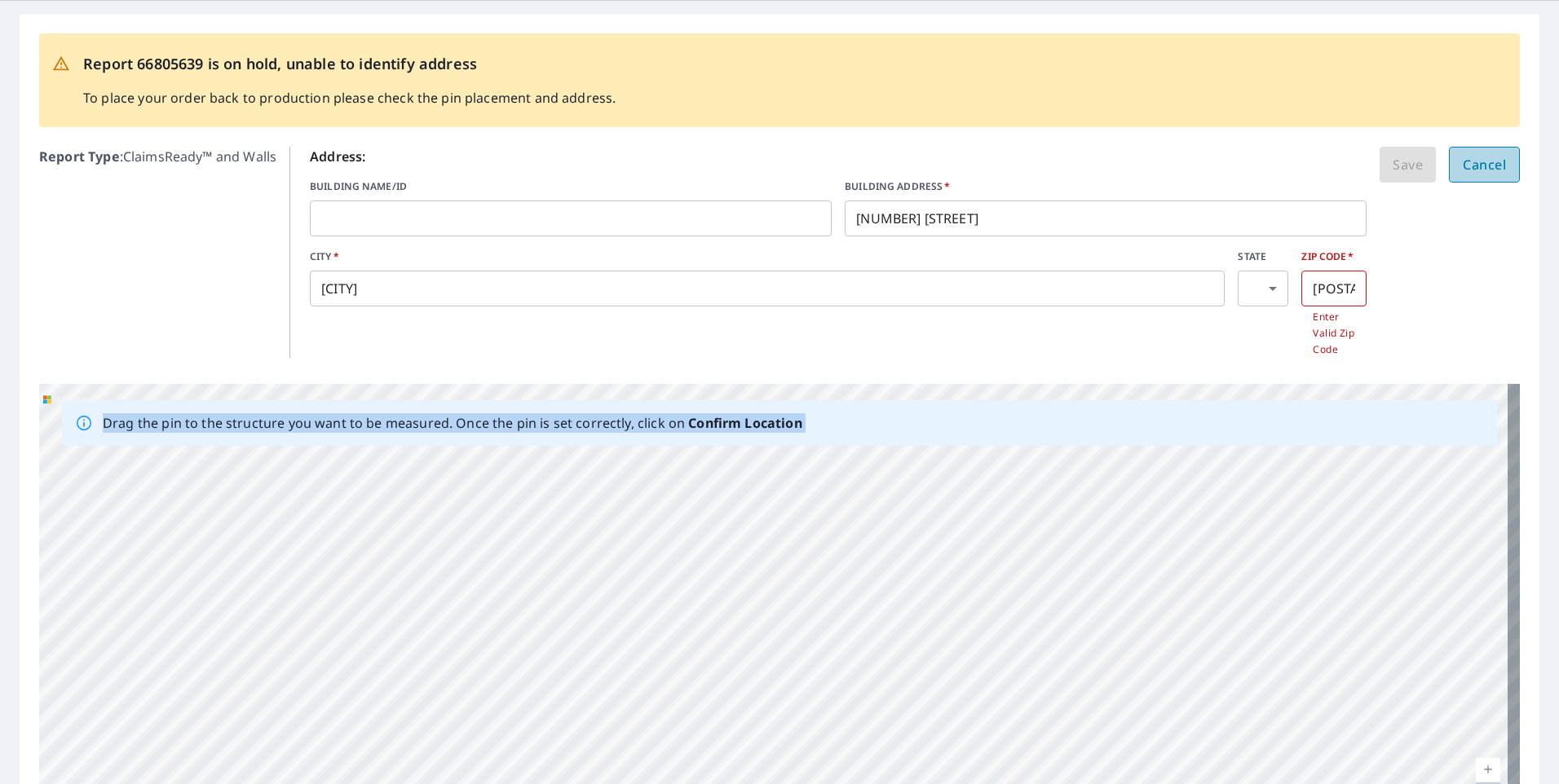 drag, startPoint x: 1474, startPoint y: 161, endPoint x: 1484, endPoint y: 179, distance: 20.59126 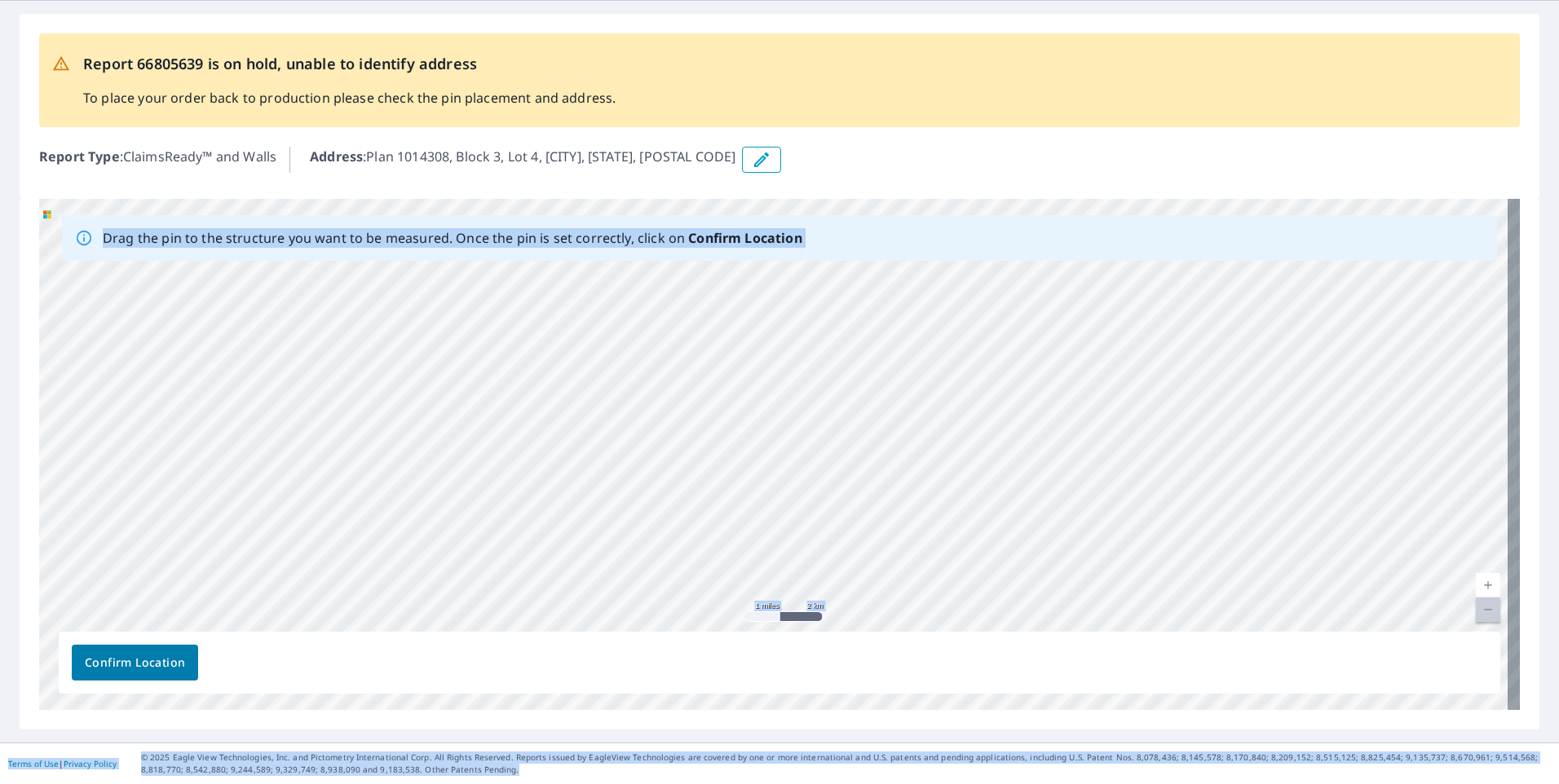 click on "Plan 1014308, Block 3, Lot 4 [CITY], [STATE] [POSTAL CODE]" at bounding box center (780, 454) 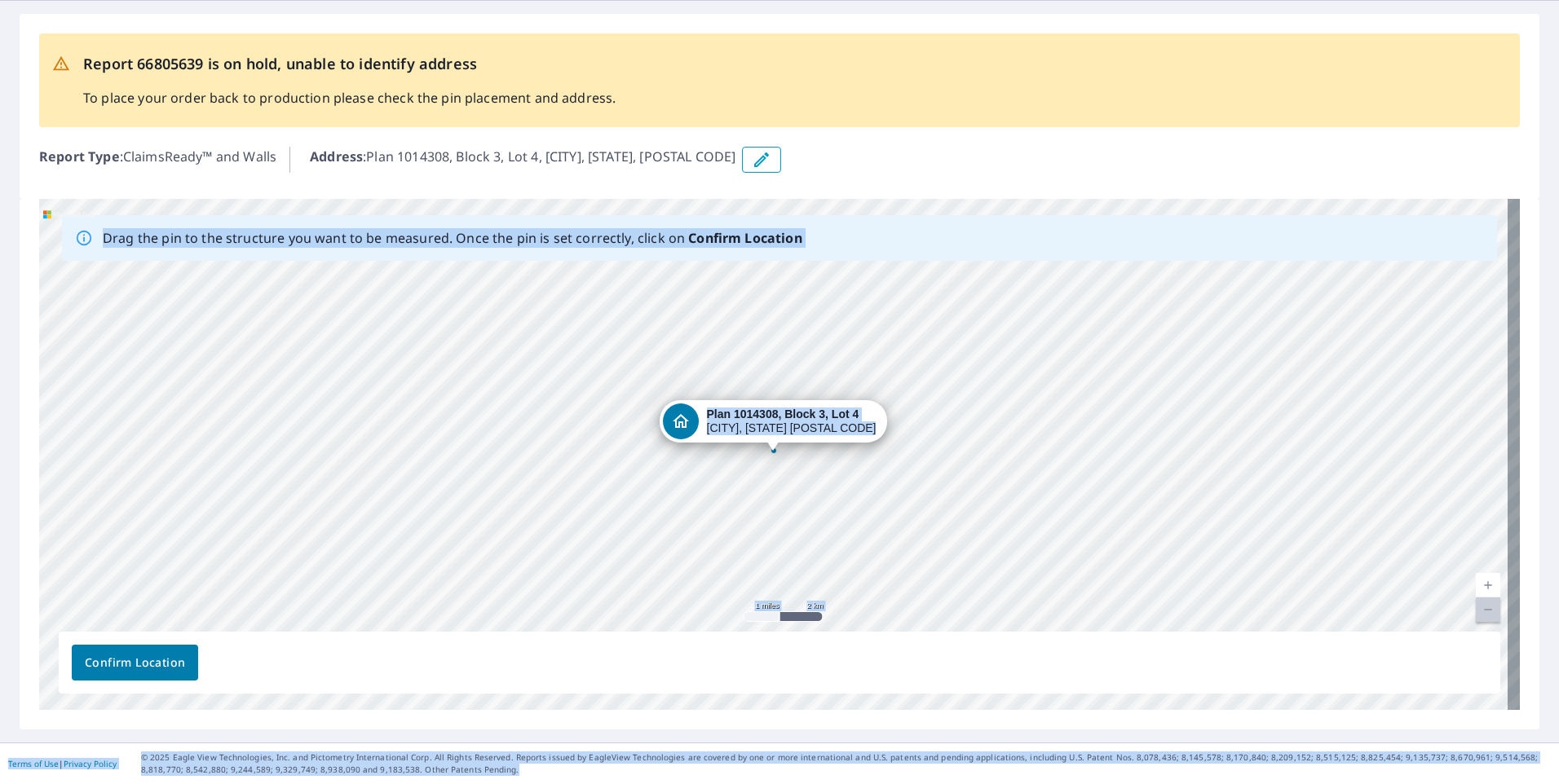 click on "Plan 1014308, Block 3, Lot 4 [CITY], [STATE] [POSTAL CODE]" at bounding box center [780, 454] 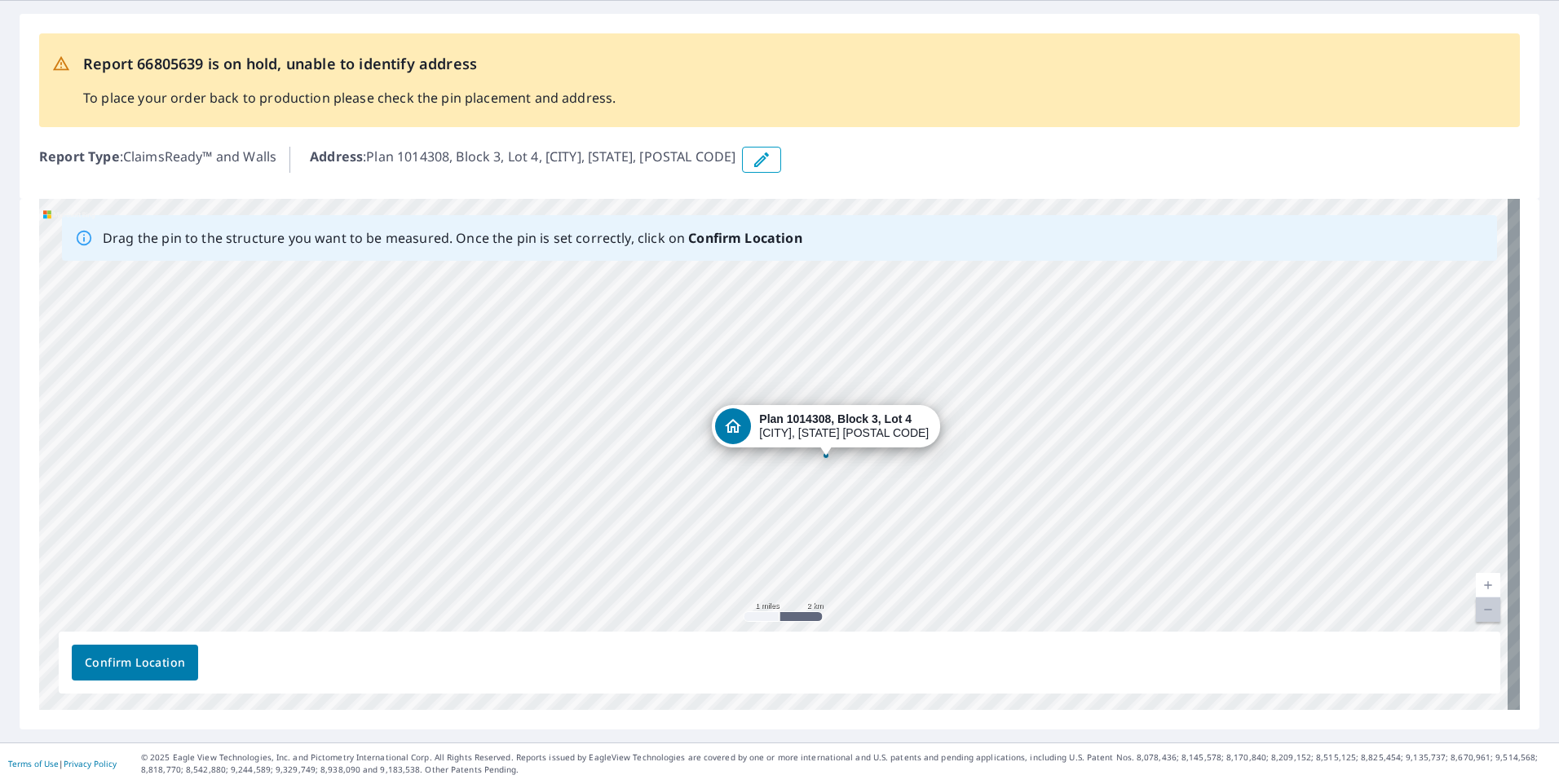 click on "Plan 1014308, Block 3, Lot 4 [CITY], [STATE] [POSTAL CODE]" at bounding box center [780, 454] 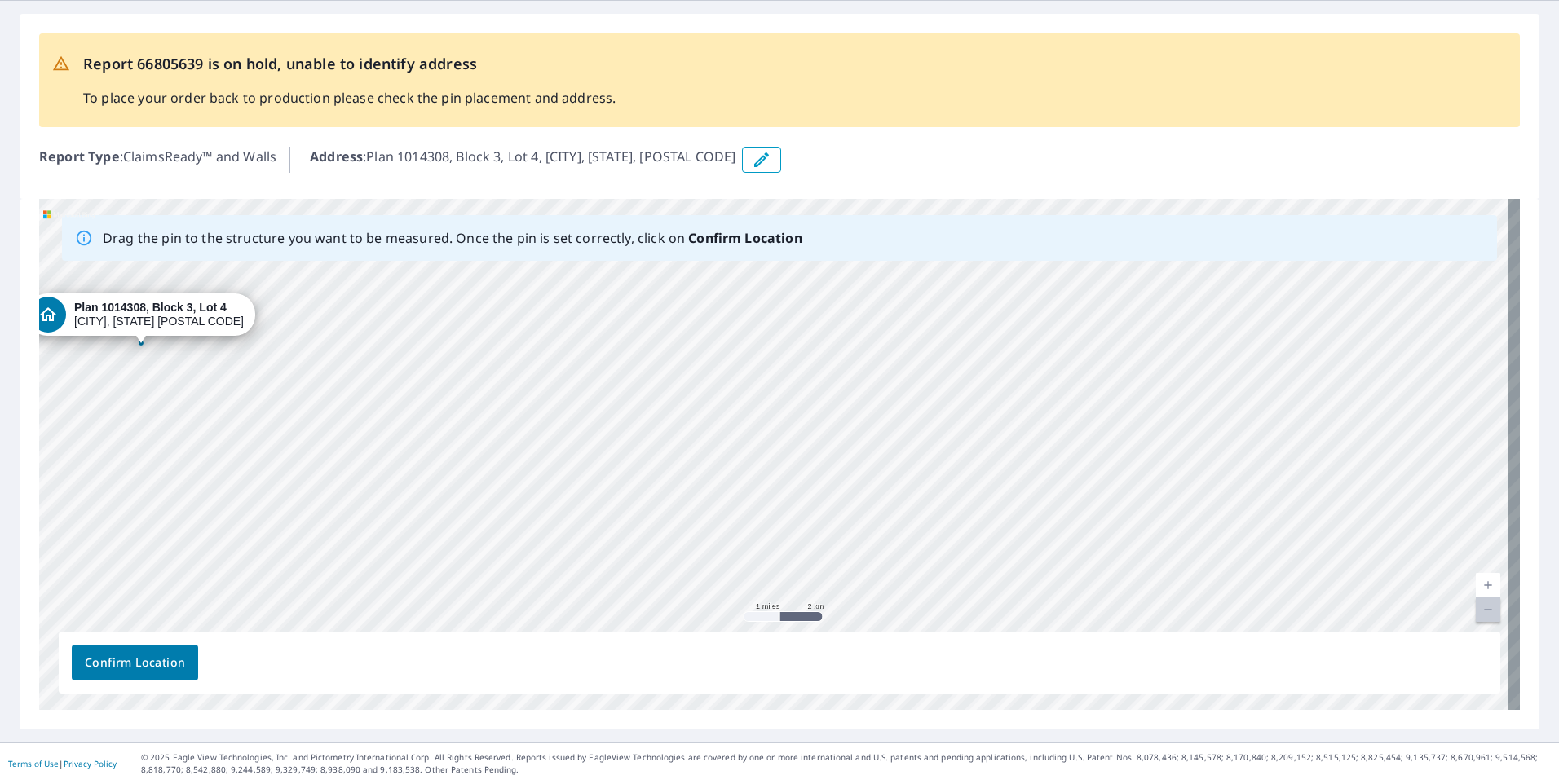 drag, startPoint x: 810, startPoint y: 418, endPoint x: 179, endPoint y: 325, distance: 637.8166 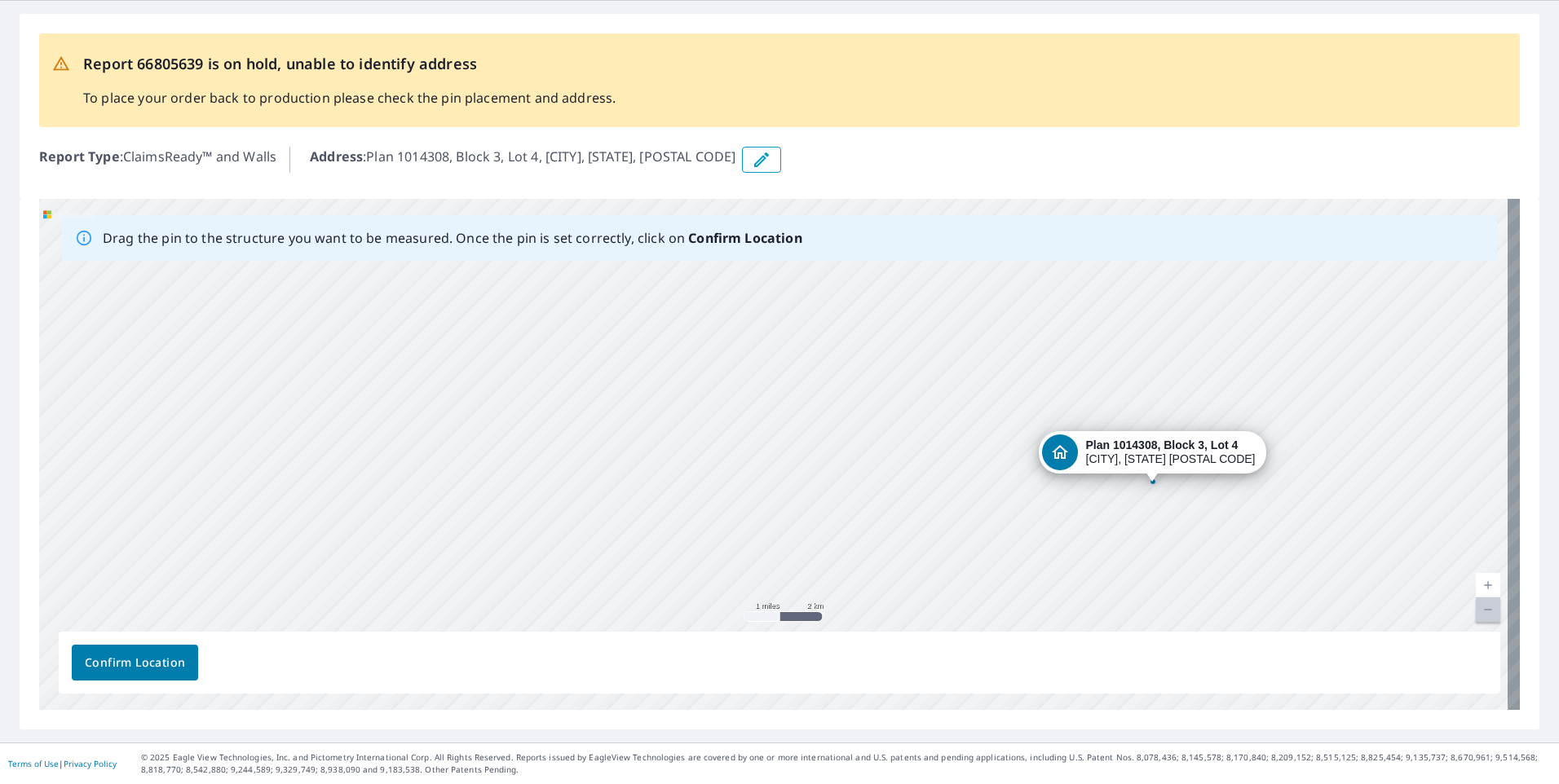 drag, startPoint x: 267, startPoint y: 447, endPoint x: 691, endPoint y: 513, distance: 429.106 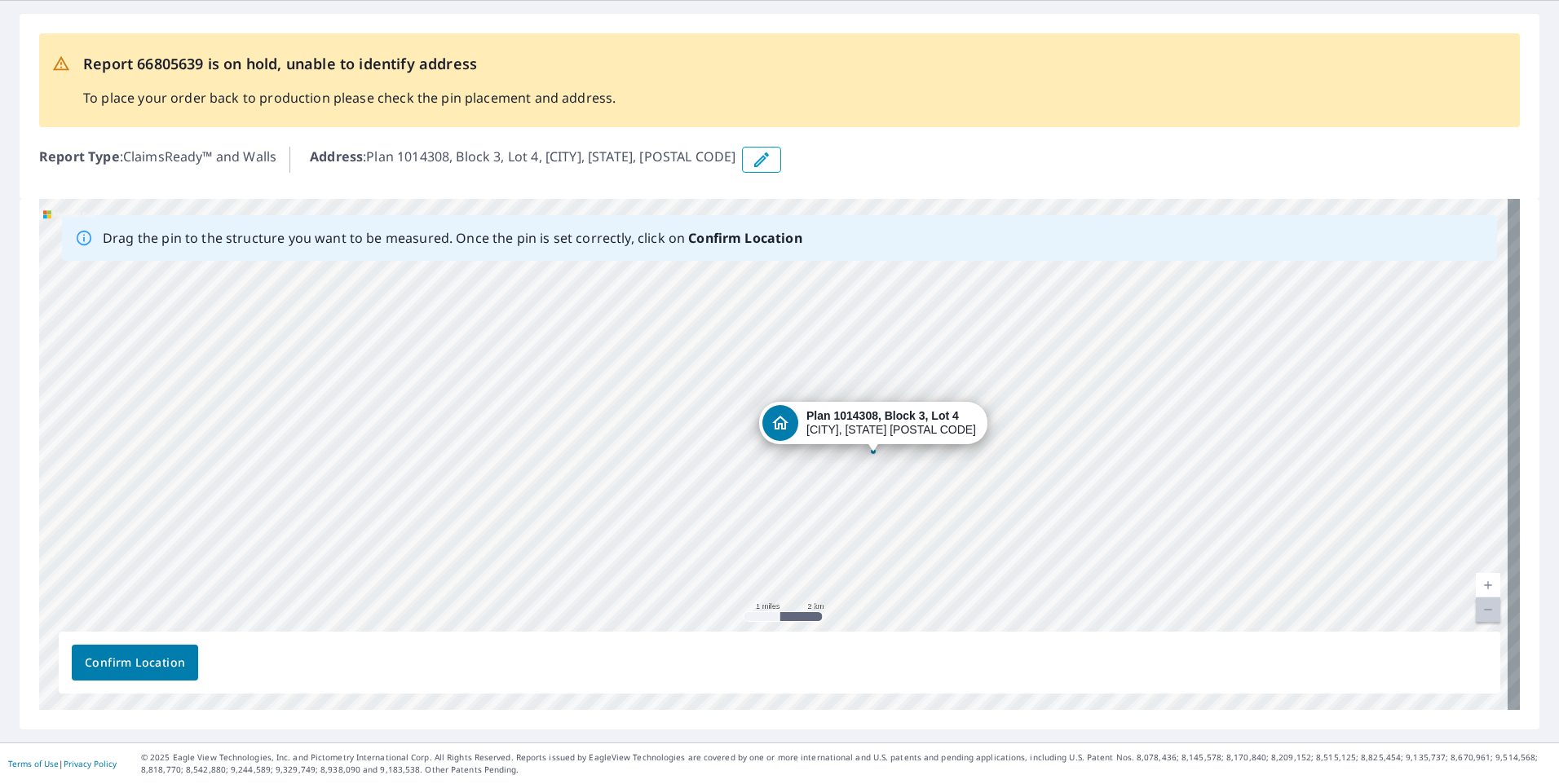 drag, startPoint x: 1200, startPoint y: 500, endPoint x: 422, endPoint y: 394, distance: 785.1879 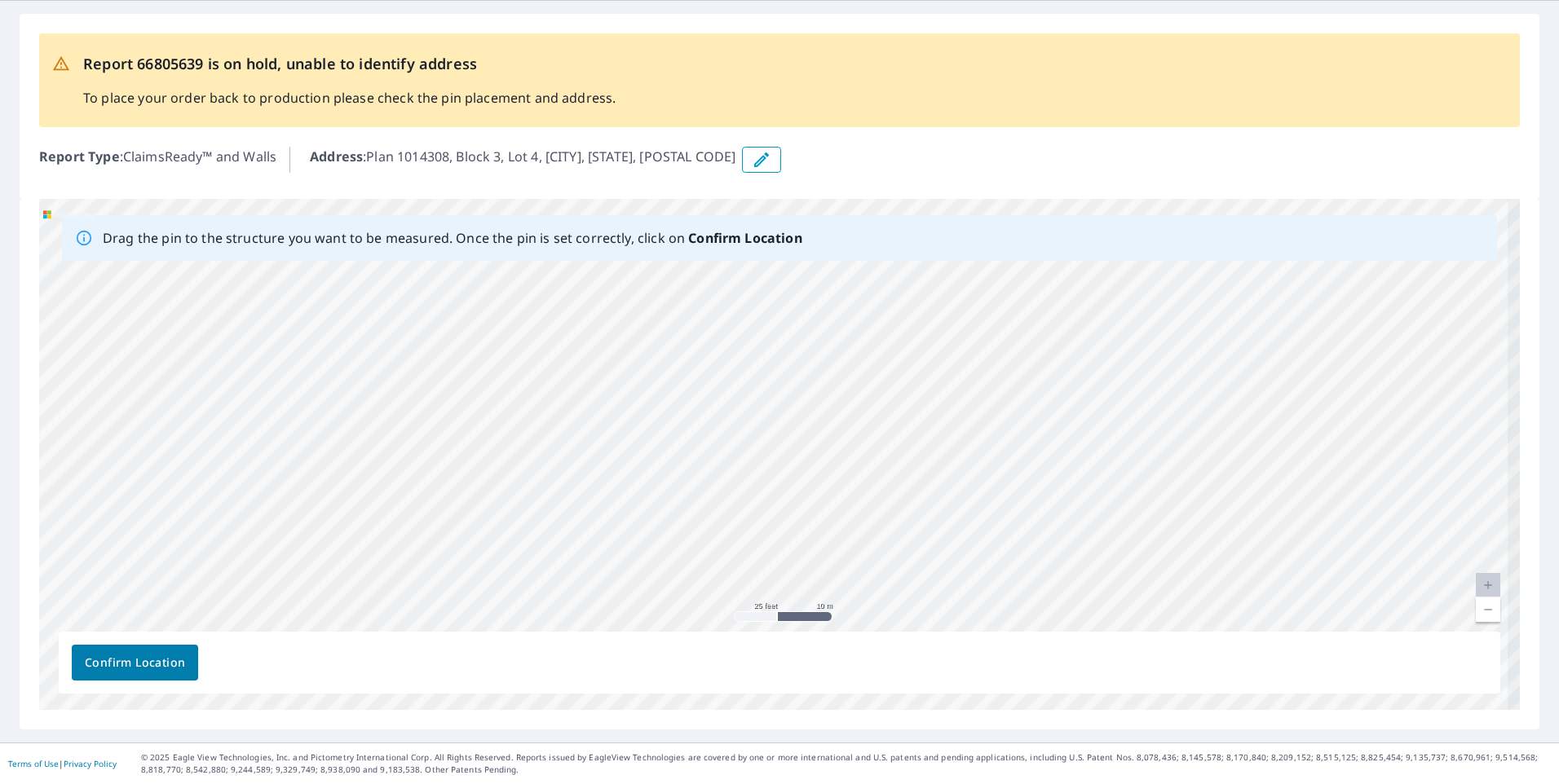 drag, startPoint x: 692, startPoint y: 393, endPoint x: 881, endPoint y: 397, distance: 189.04232 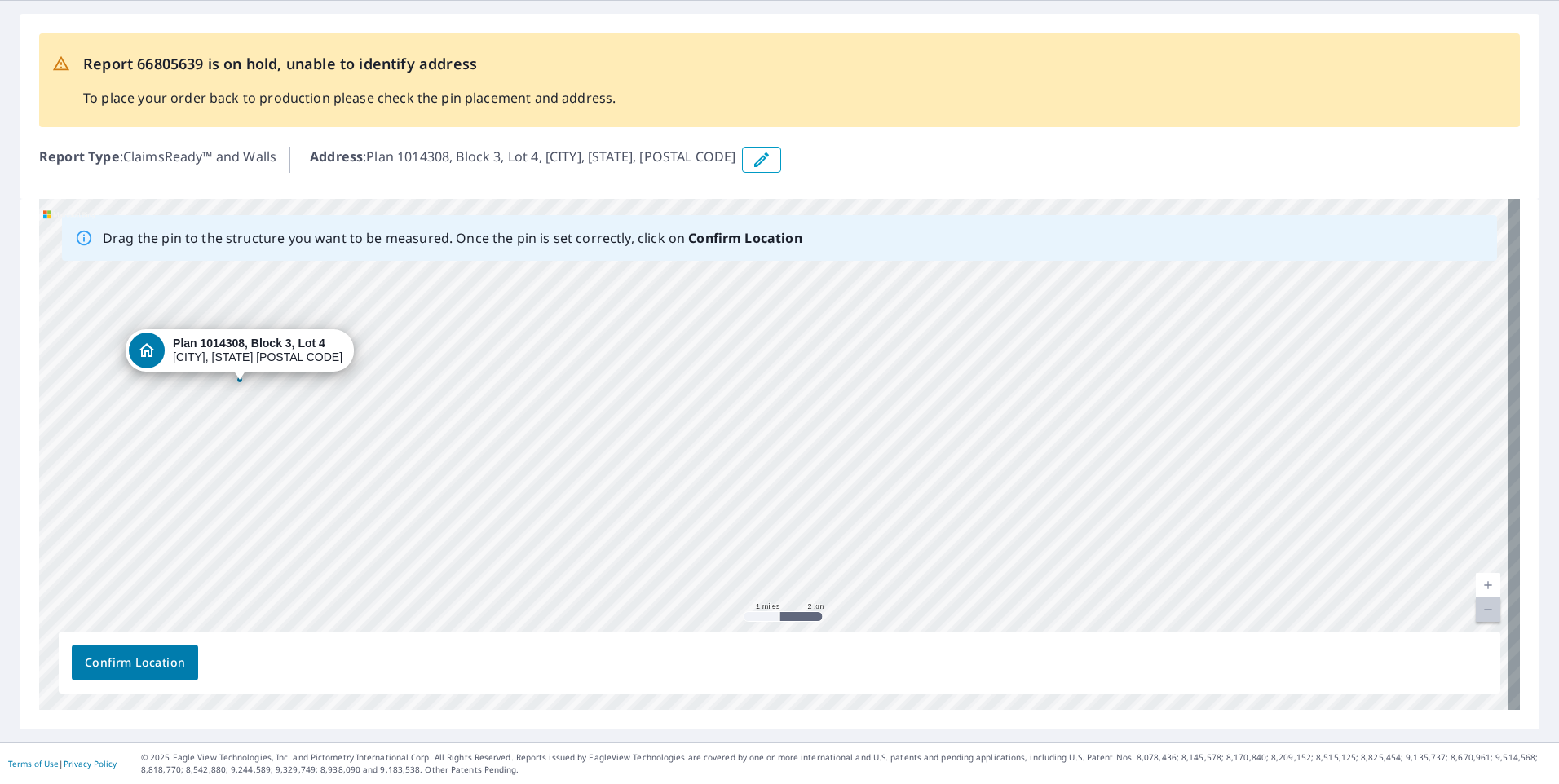 click on "Plan 1014308, Block 3, Lot 4 [CITY], [STATE] [POSTAL CODE]" at bounding box center (780, 454) 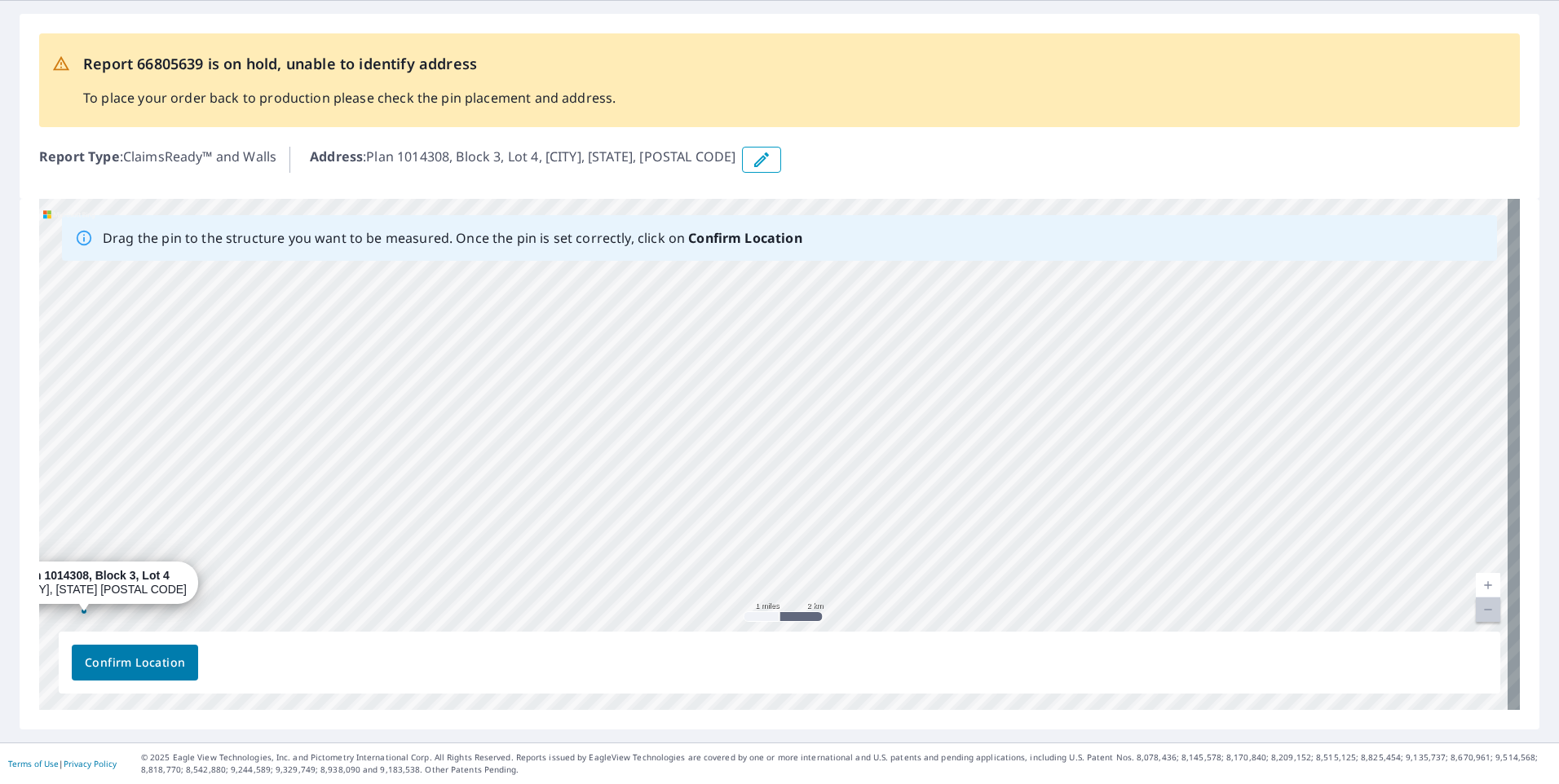 drag, startPoint x: 256, startPoint y: 291, endPoint x: 77, endPoint y: 604, distance: 360.569 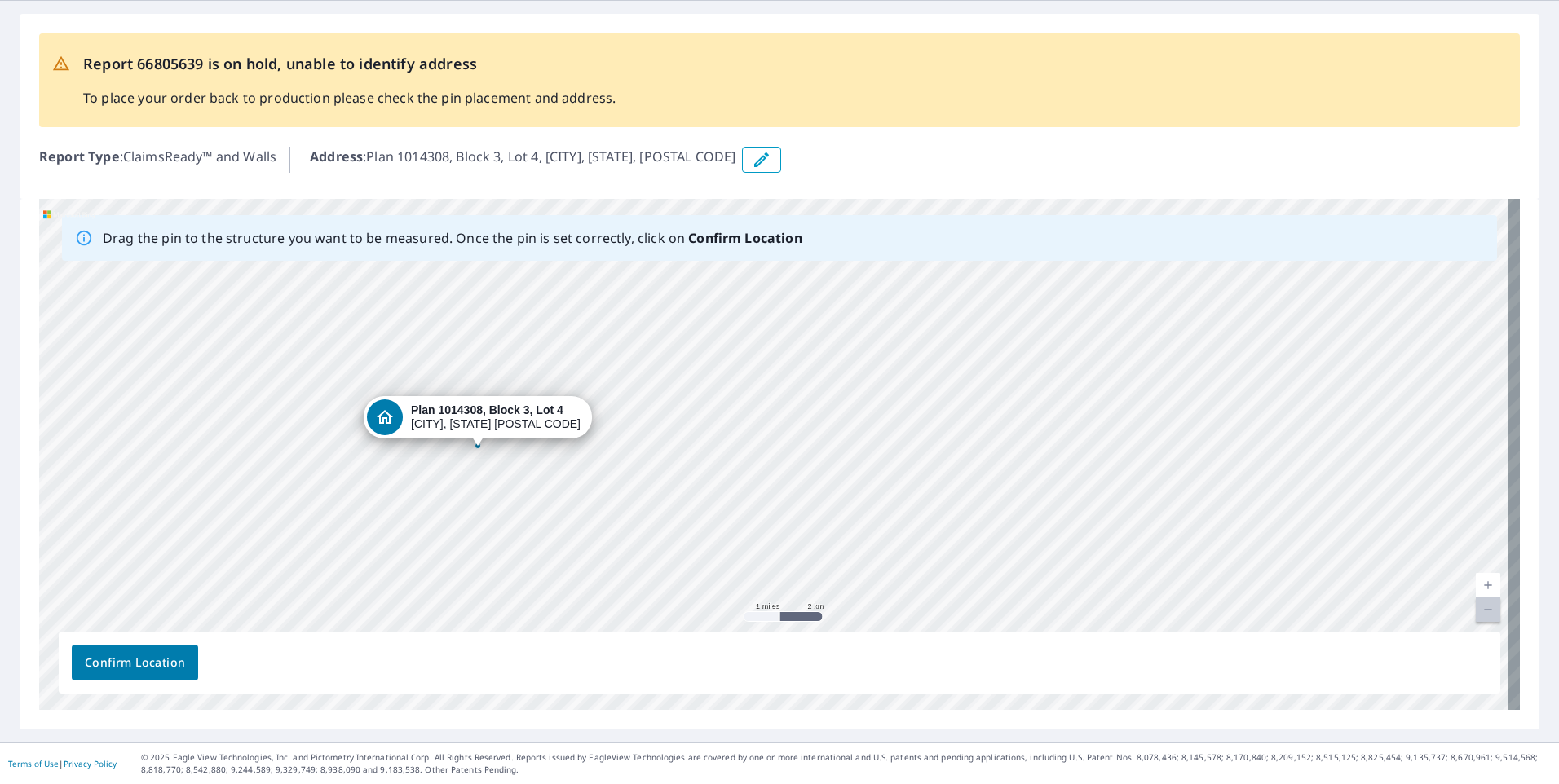drag, startPoint x: 801, startPoint y: 421, endPoint x: 283, endPoint y: 421, distance: 518 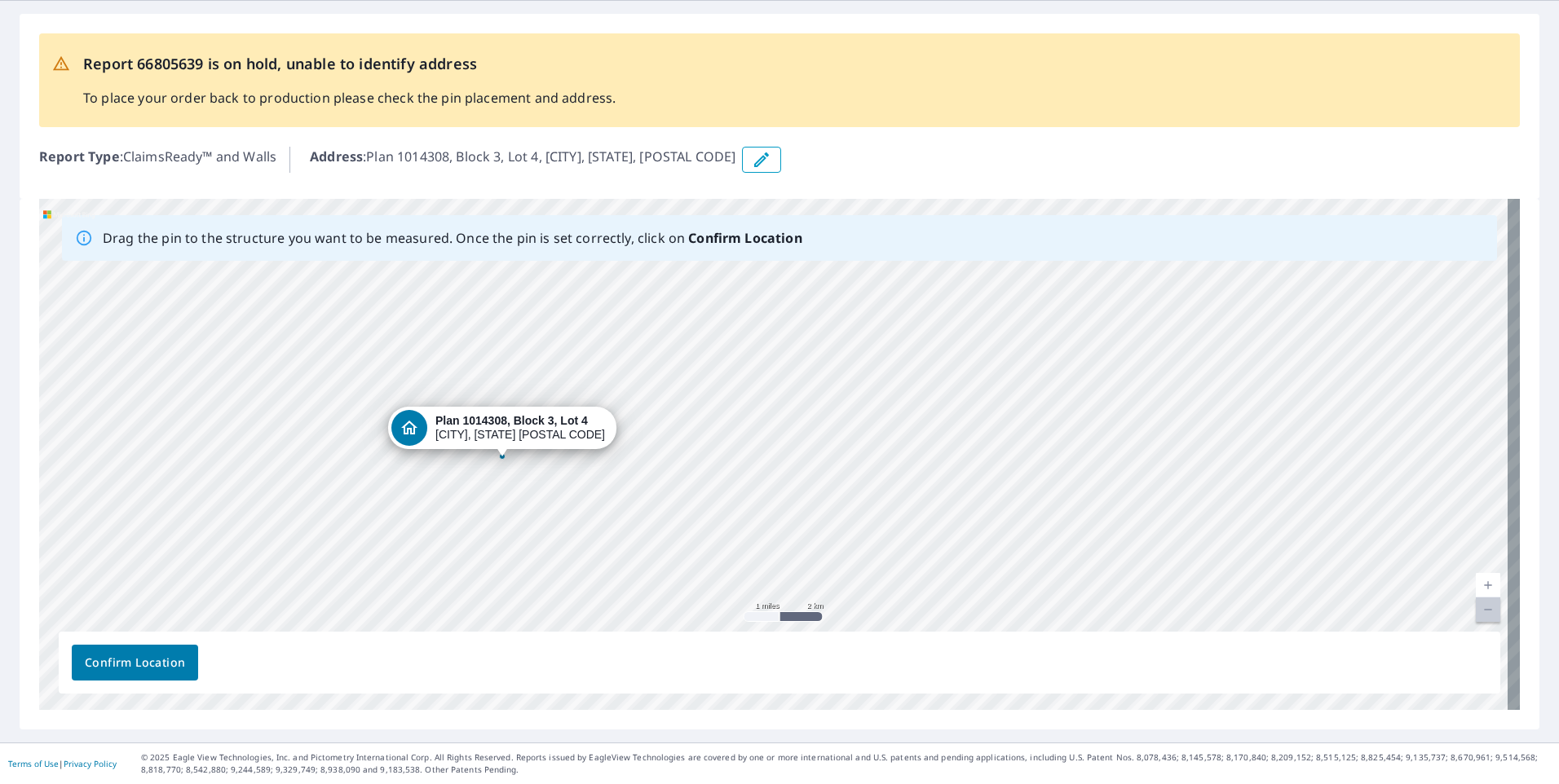 drag, startPoint x: 797, startPoint y: 416, endPoint x: 379, endPoint y: 422, distance: 418.0431 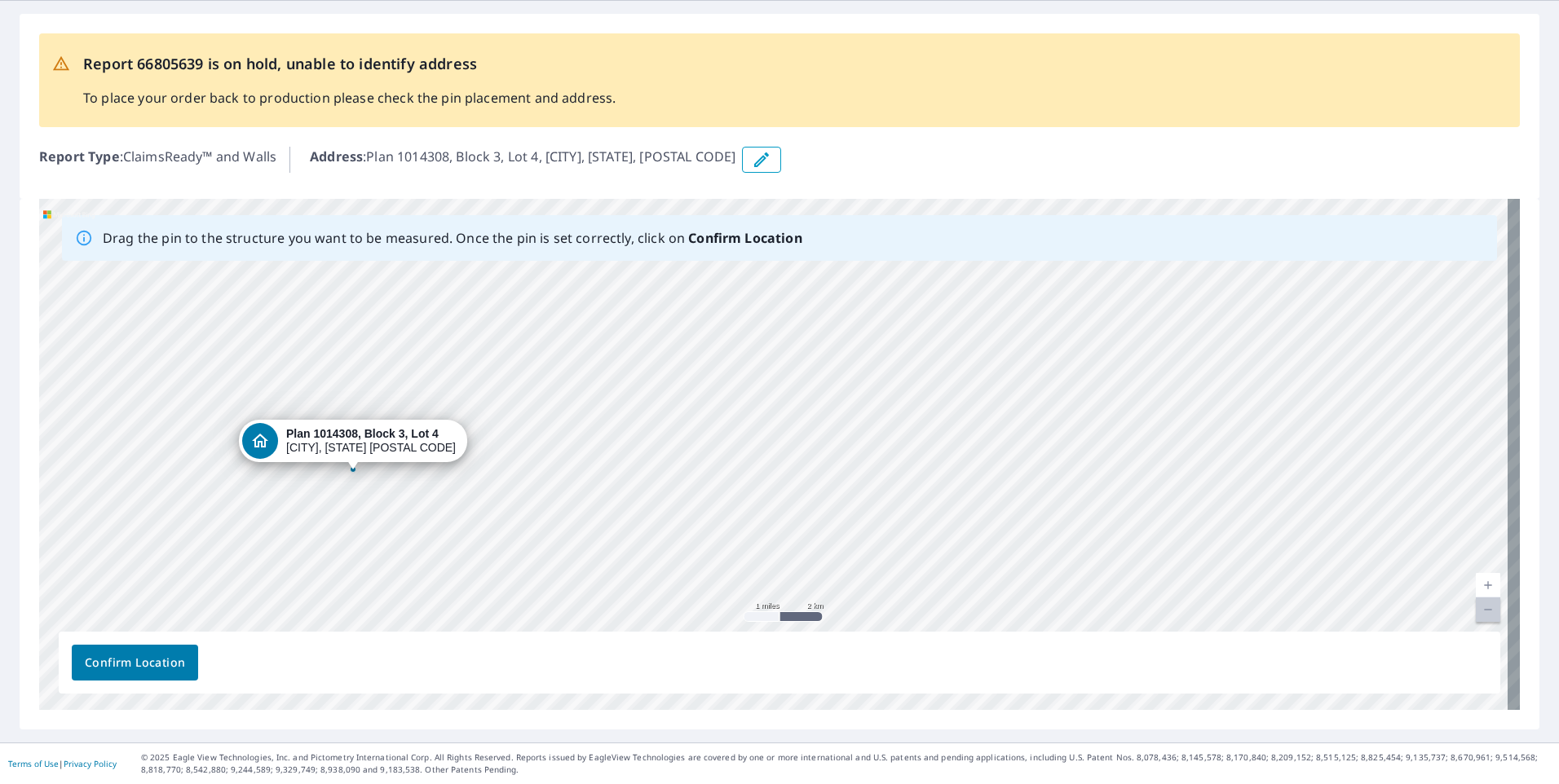 drag, startPoint x: 730, startPoint y: 419, endPoint x: 265, endPoint y: 432, distance: 465.1817 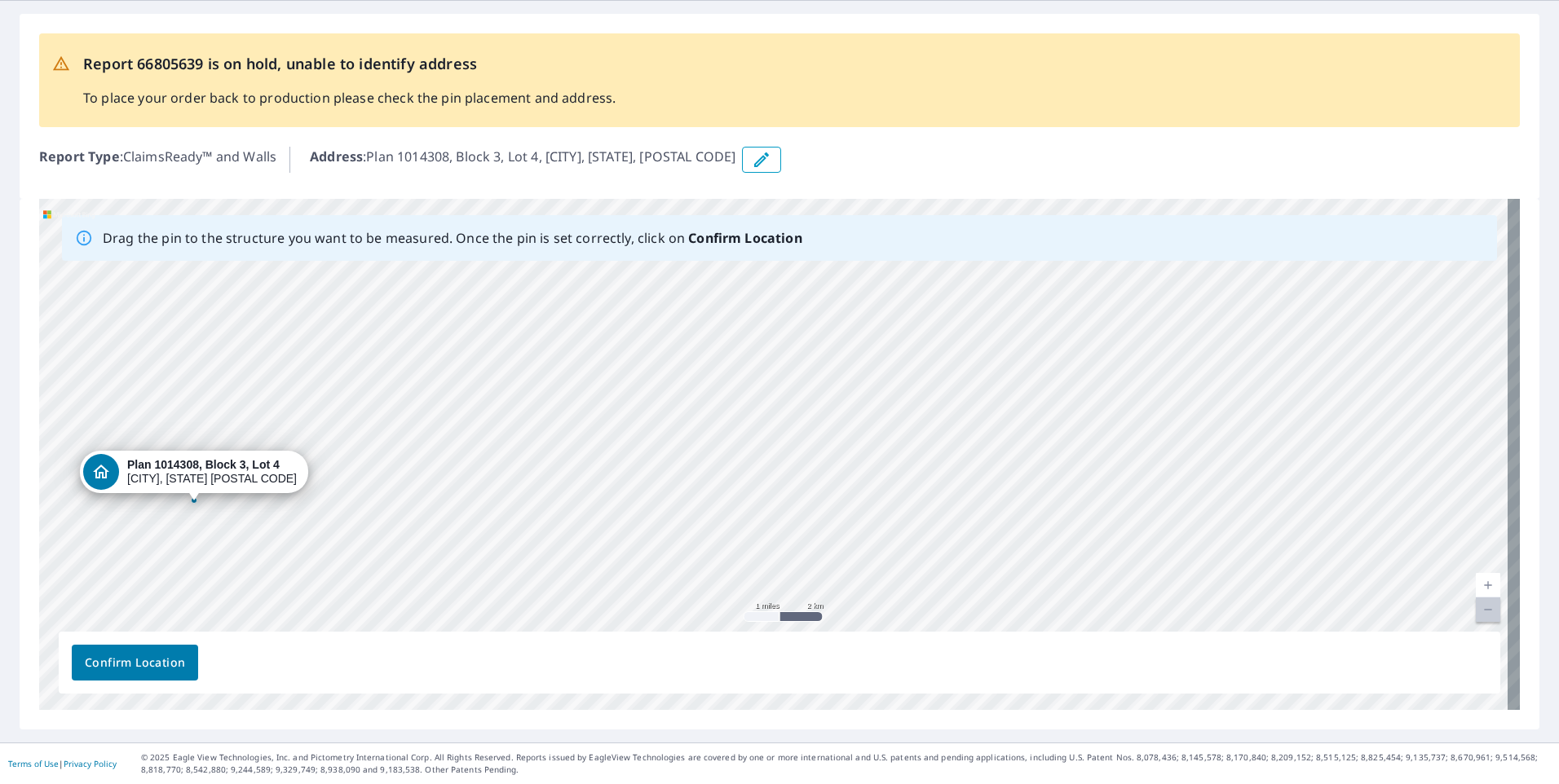drag, startPoint x: 757, startPoint y: 426, endPoint x: 178, endPoint y: 475, distance: 581.0697 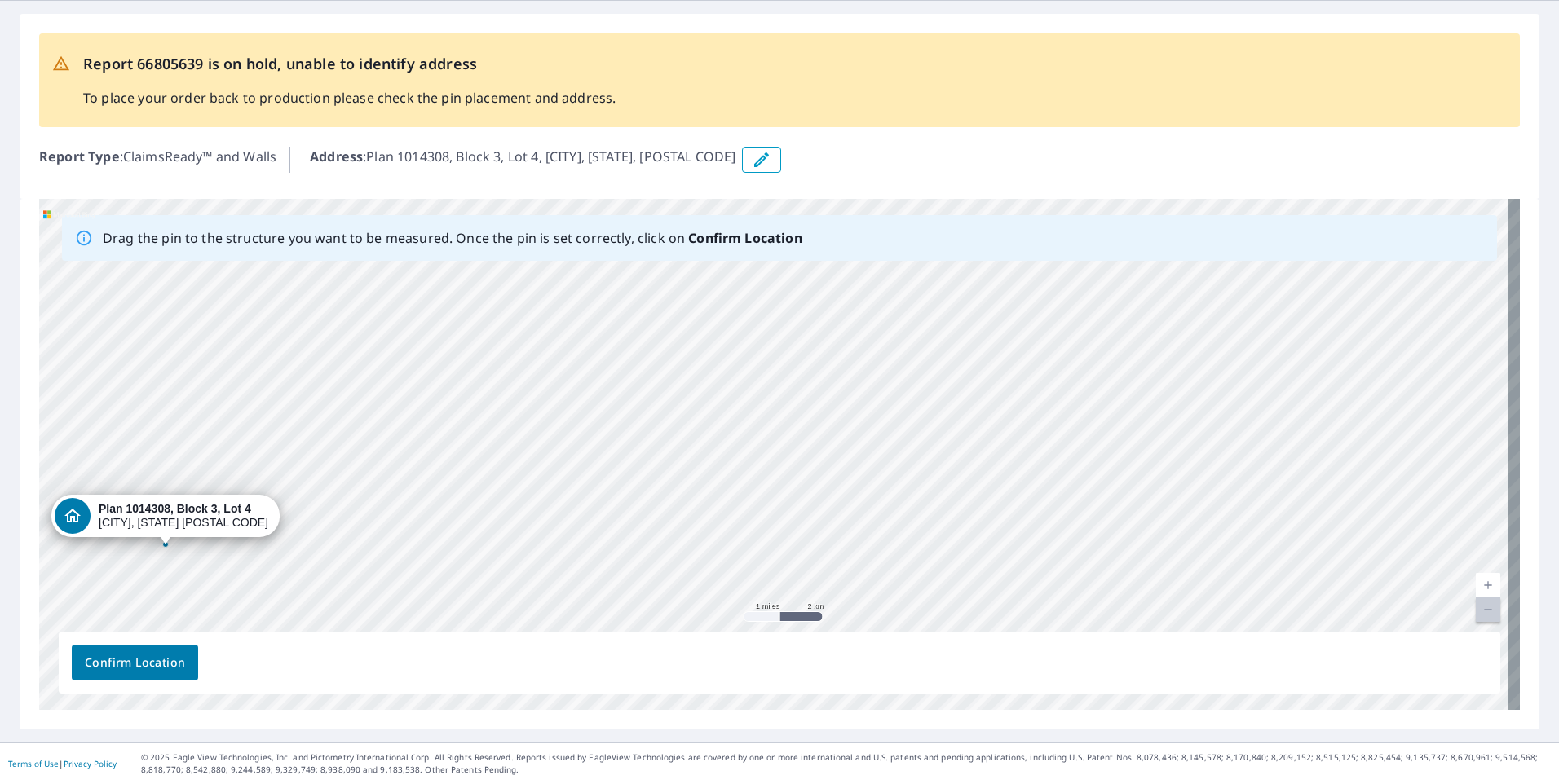 drag, startPoint x: 786, startPoint y: 424, endPoint x: 381, endPoint y: 480, distance: 408.85327 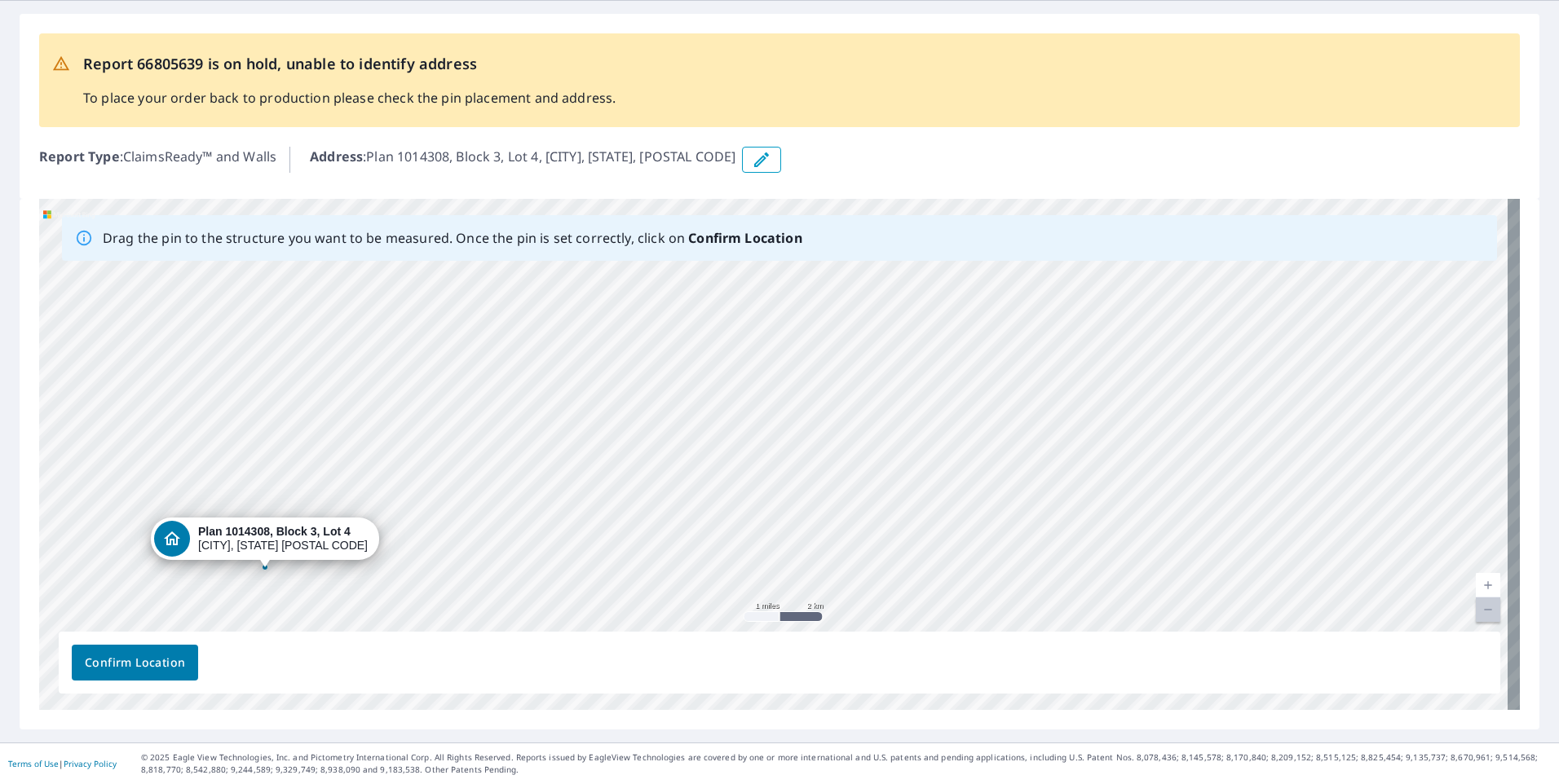 drag, startPoint x: 772, startPoint y: 428, endPoint x: 161, endPoint y: 557, distance: 624.469 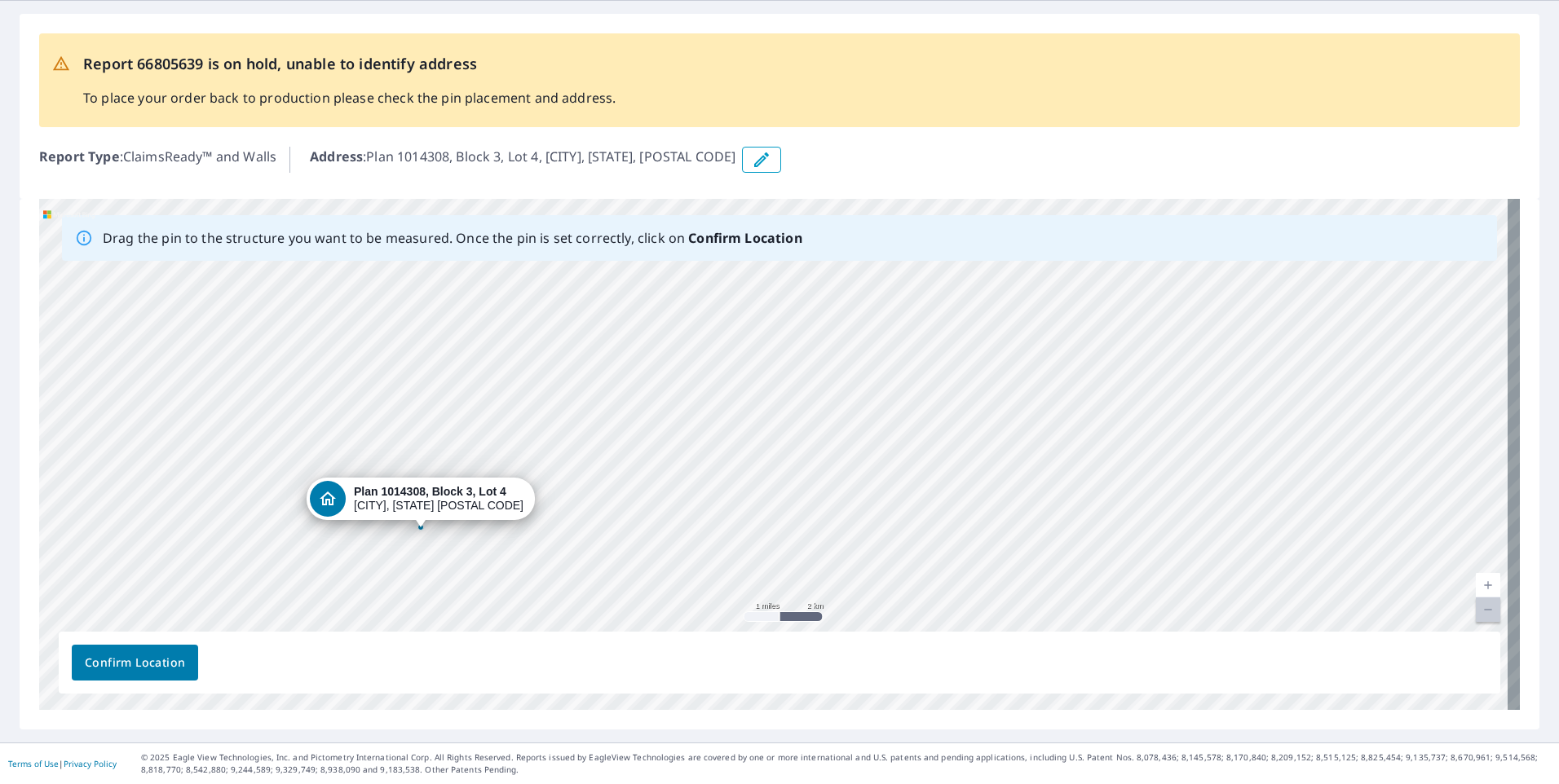 drag, startPoint x: 780, startPoint y: 429, endPoint x: 40, endPoint y: 570, distance: 753.31335 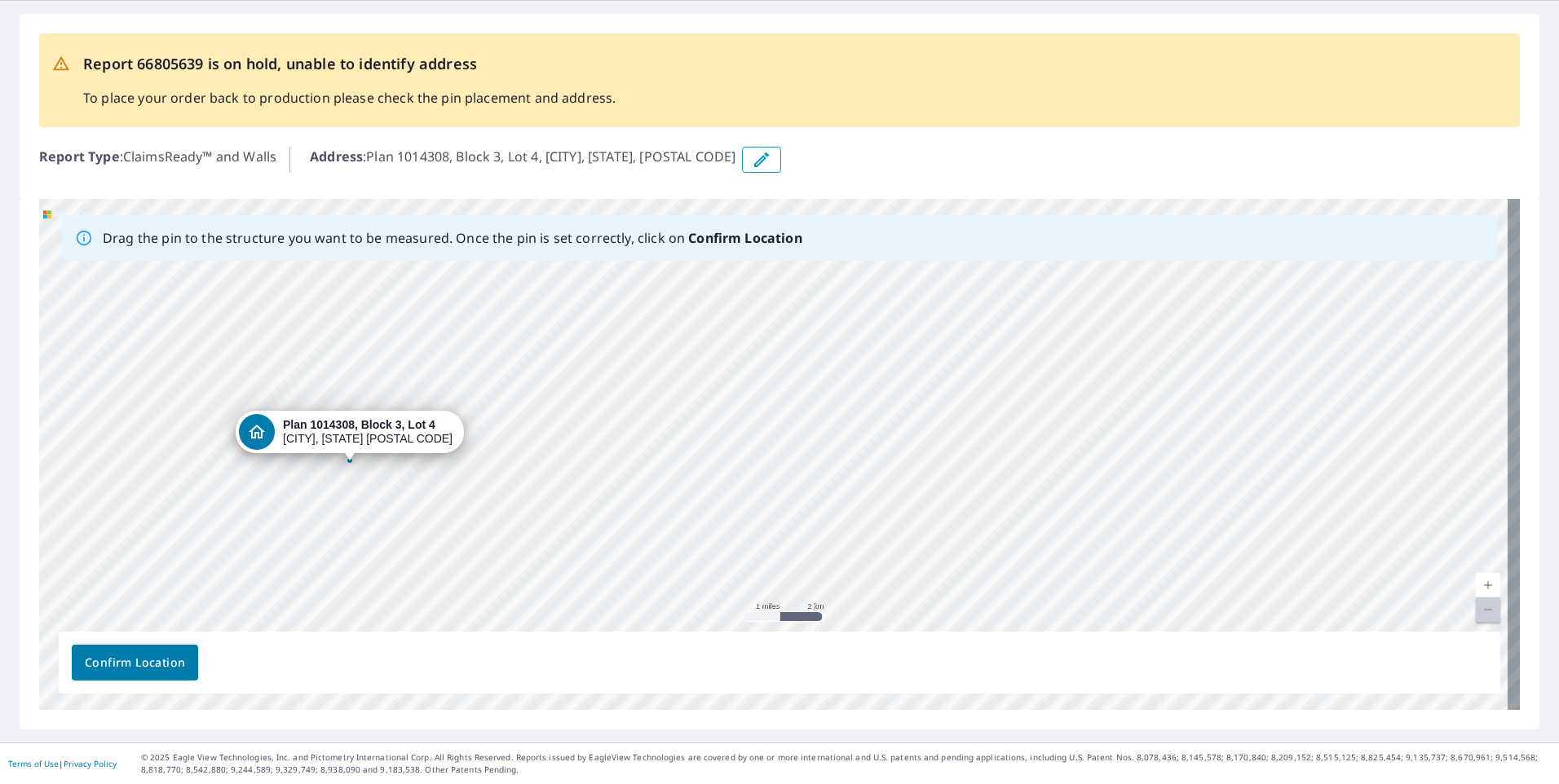 click on "Plan 1014308, Block 3, Lot 4 [CITY], [STATE] [POSTAL CODE]" at bounding box center (780, 454) 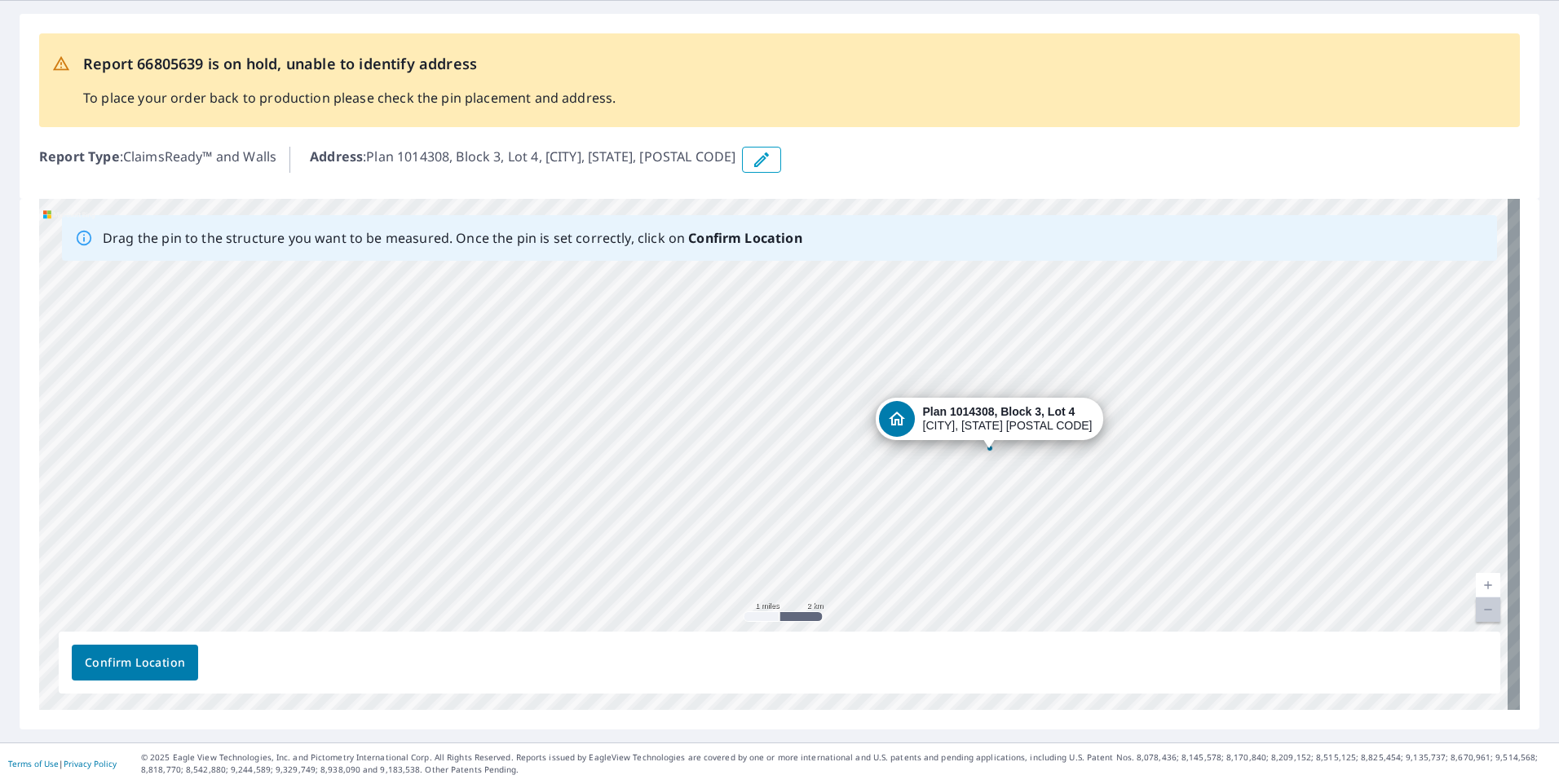 click on "Plan 1014308, Block 3, Lot 4 [CITY], [STATE] [POSTAL CODE]" at bounding box center [780, 454] 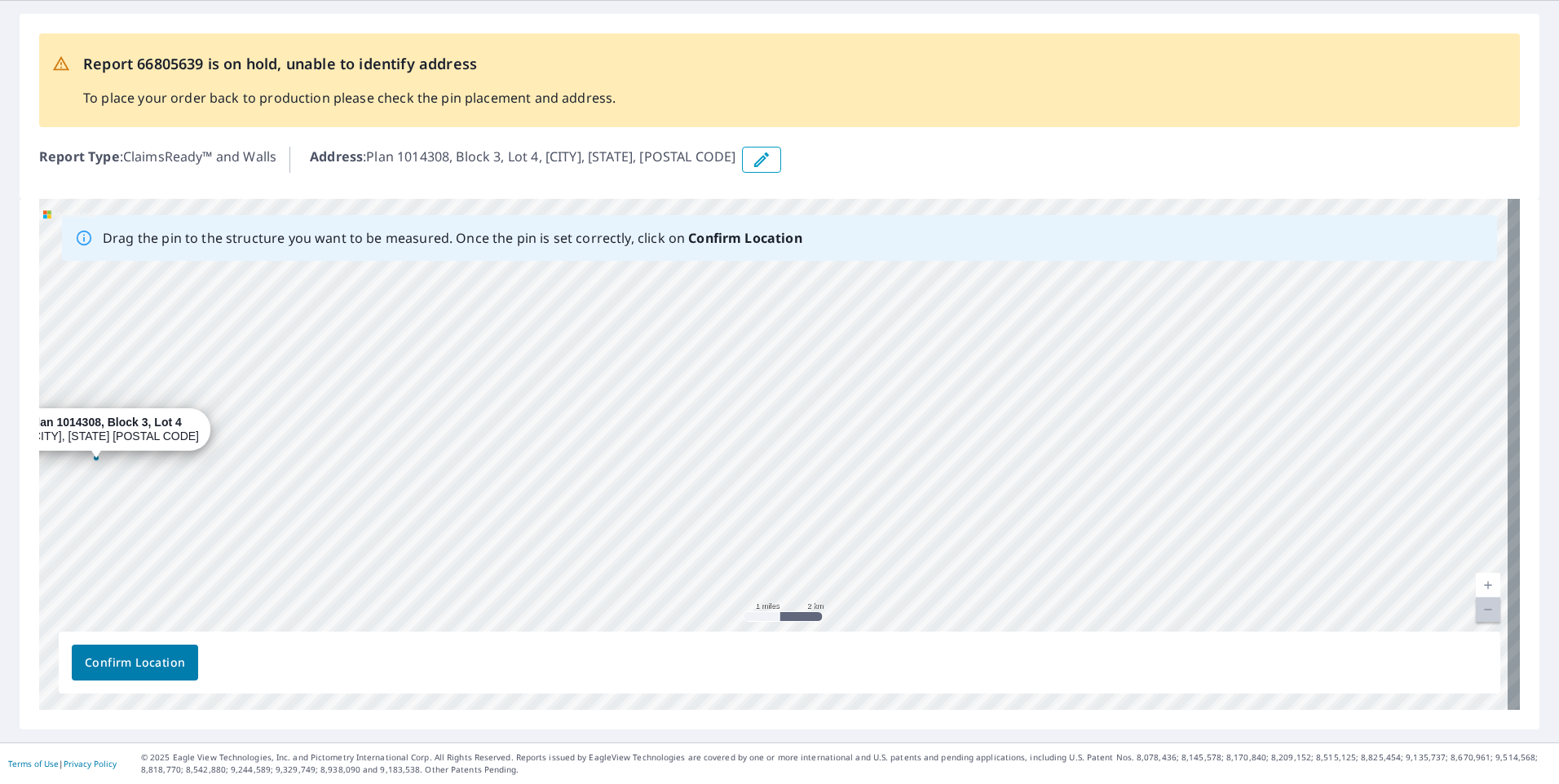 drag, startPoint x: 1000, startPoint y: 410, endPoint x: 88, endPoint y: 420, distance: 912.0548 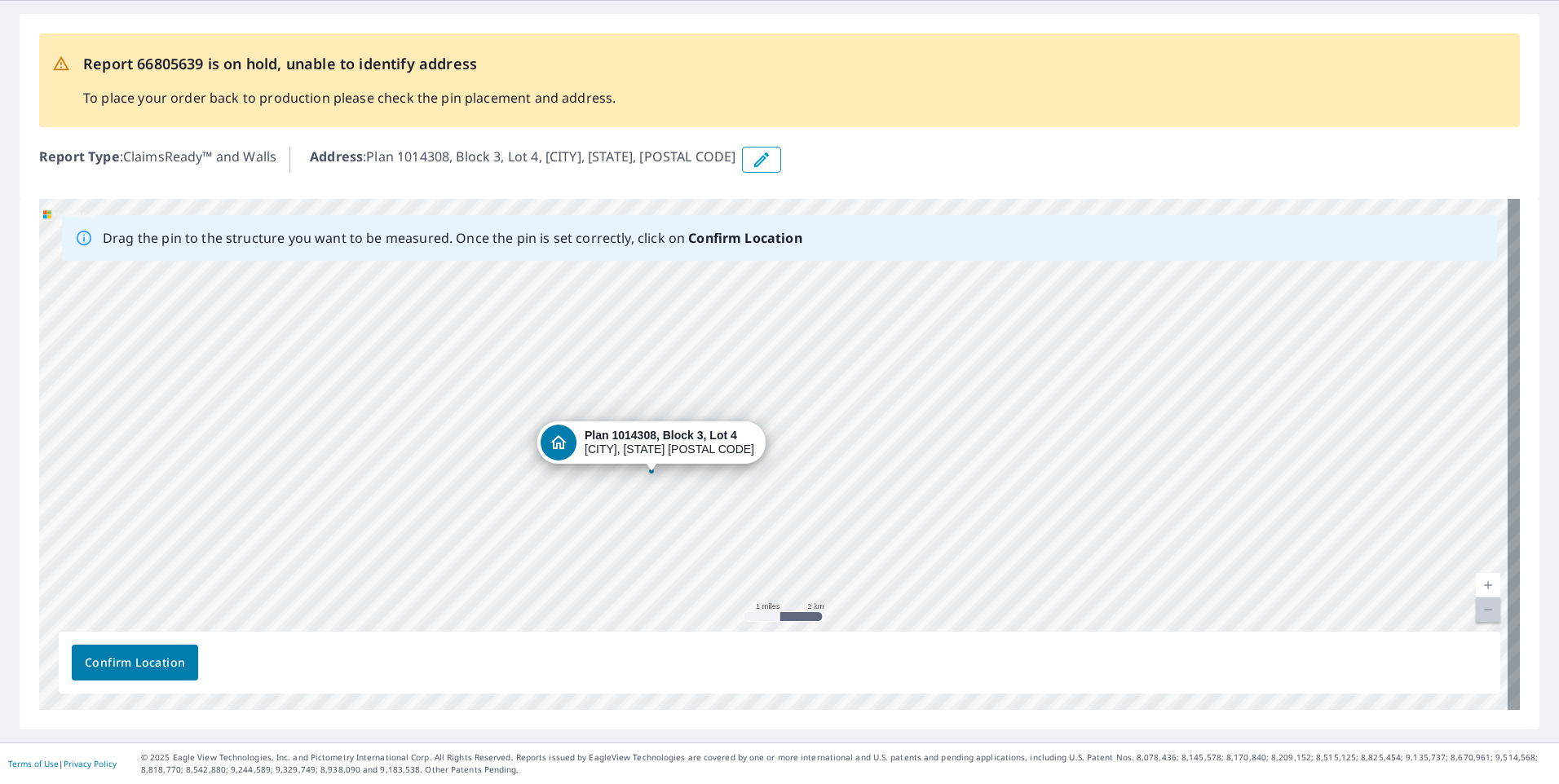 drag, startPoint x: 807, startPoint y: 421, endPoint x: 276, endPoint y: 451, distance: 531.8468 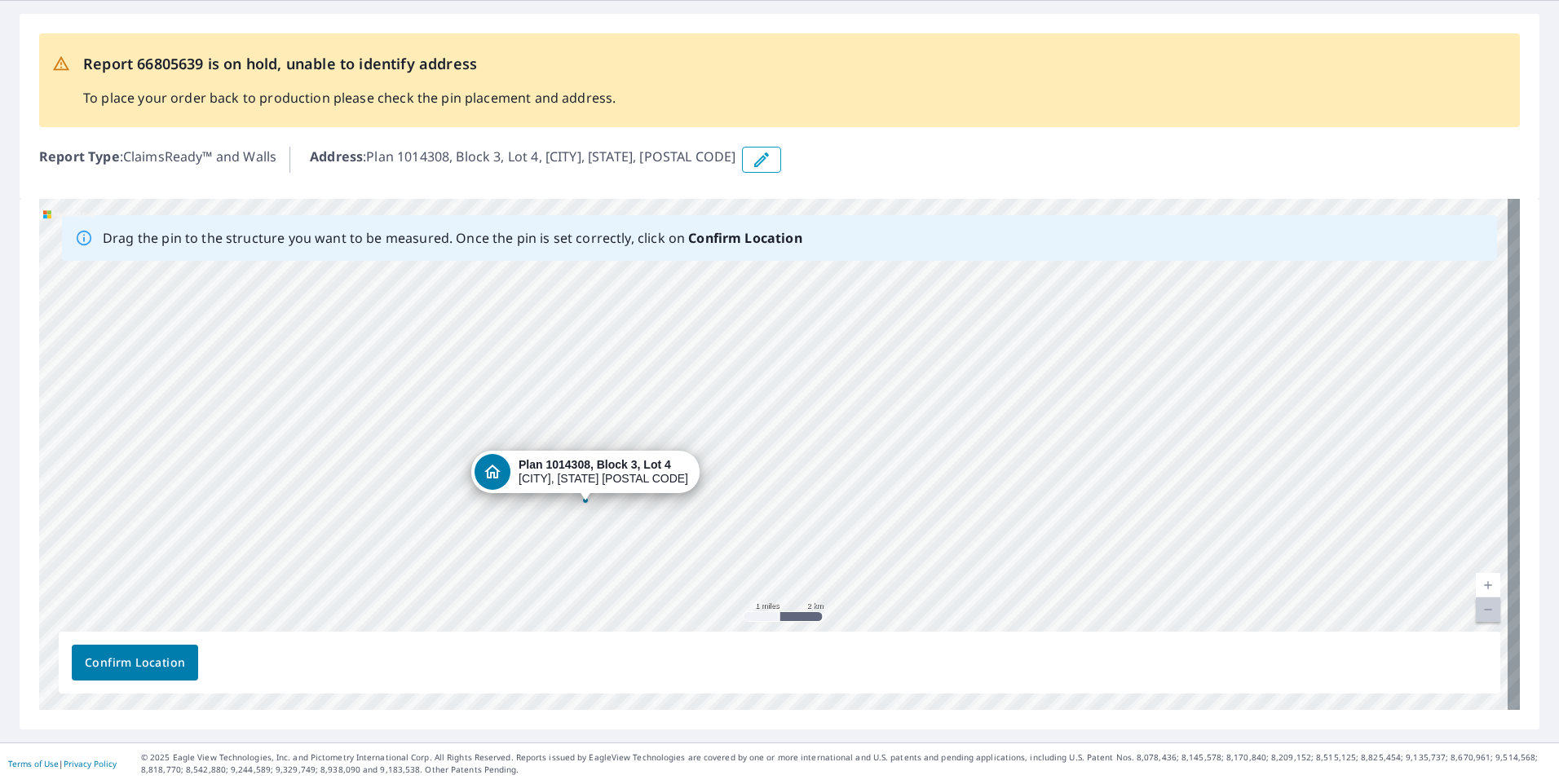 drag, startPoint x: 658, startPoint y: 465, endPoint x: 353, endPoint y: 572, distance: 323.22438 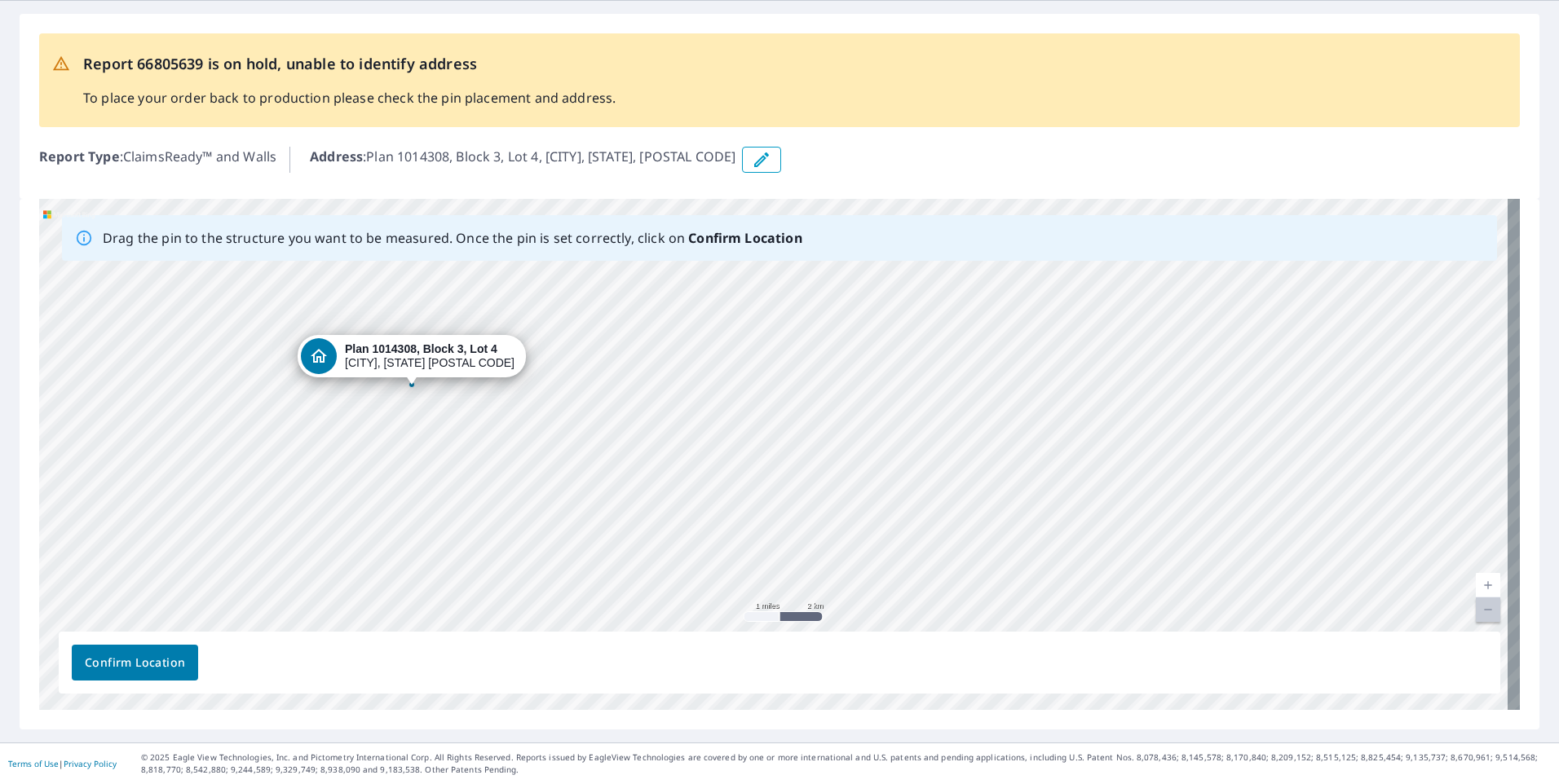 drag, startPoint x: 810, startPoint y: 417, endPoint x: 406, endPoint y: 341, distance: 411.08637 